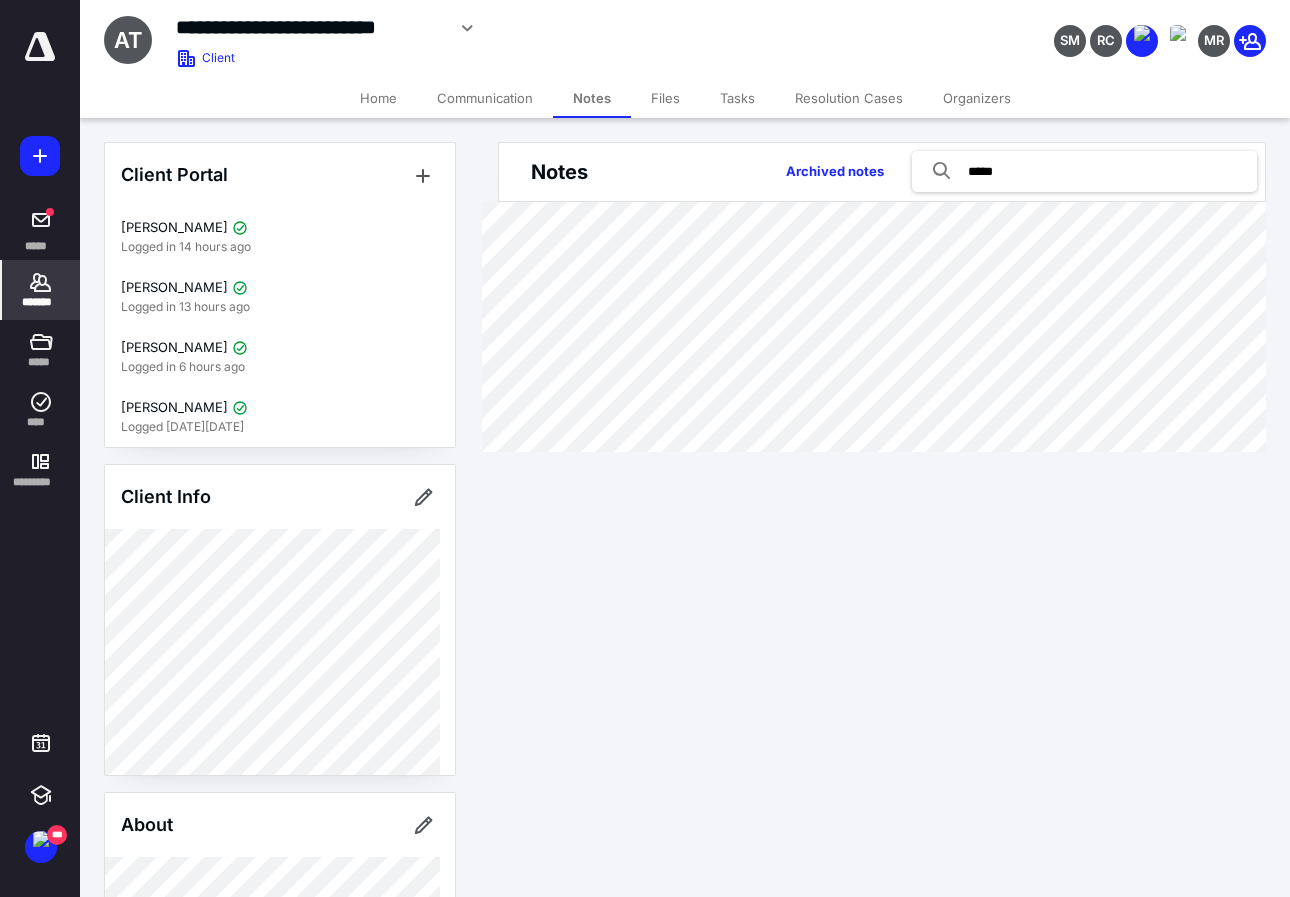 scroll, scrollTop: 0, scrollLeft: 0, axis: both 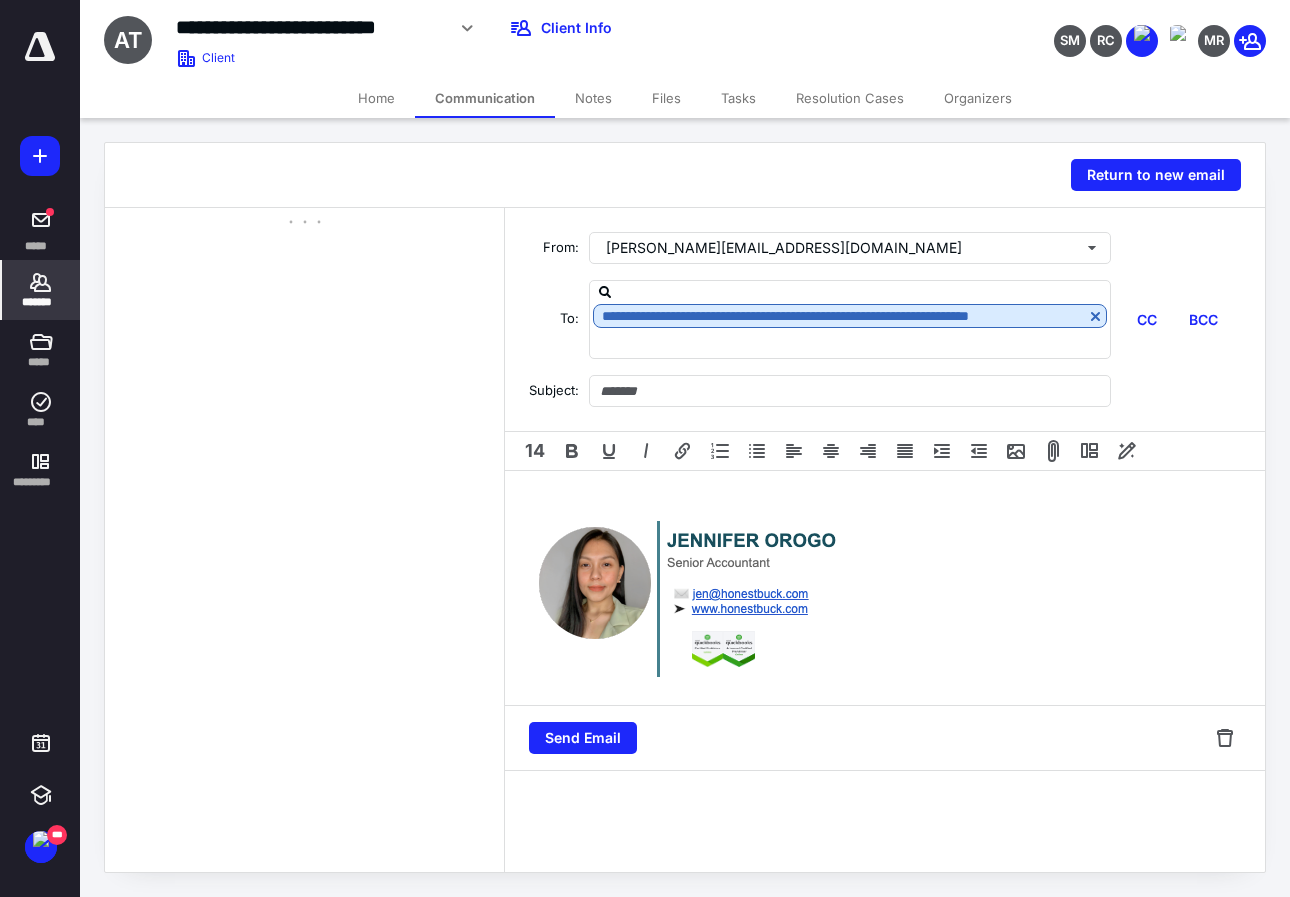 click on "*******" at bounding box center [41, 302] 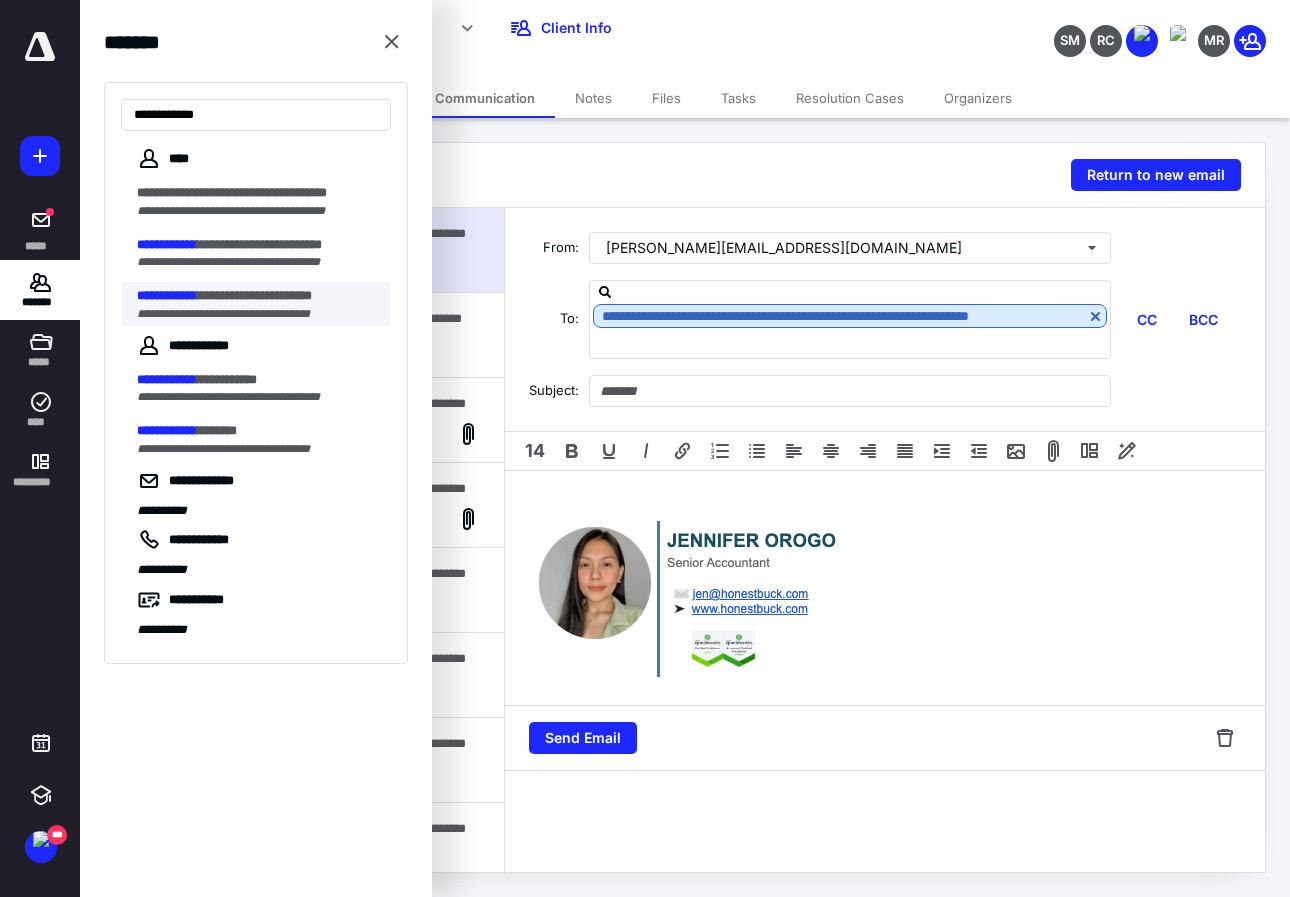 type on "**********" 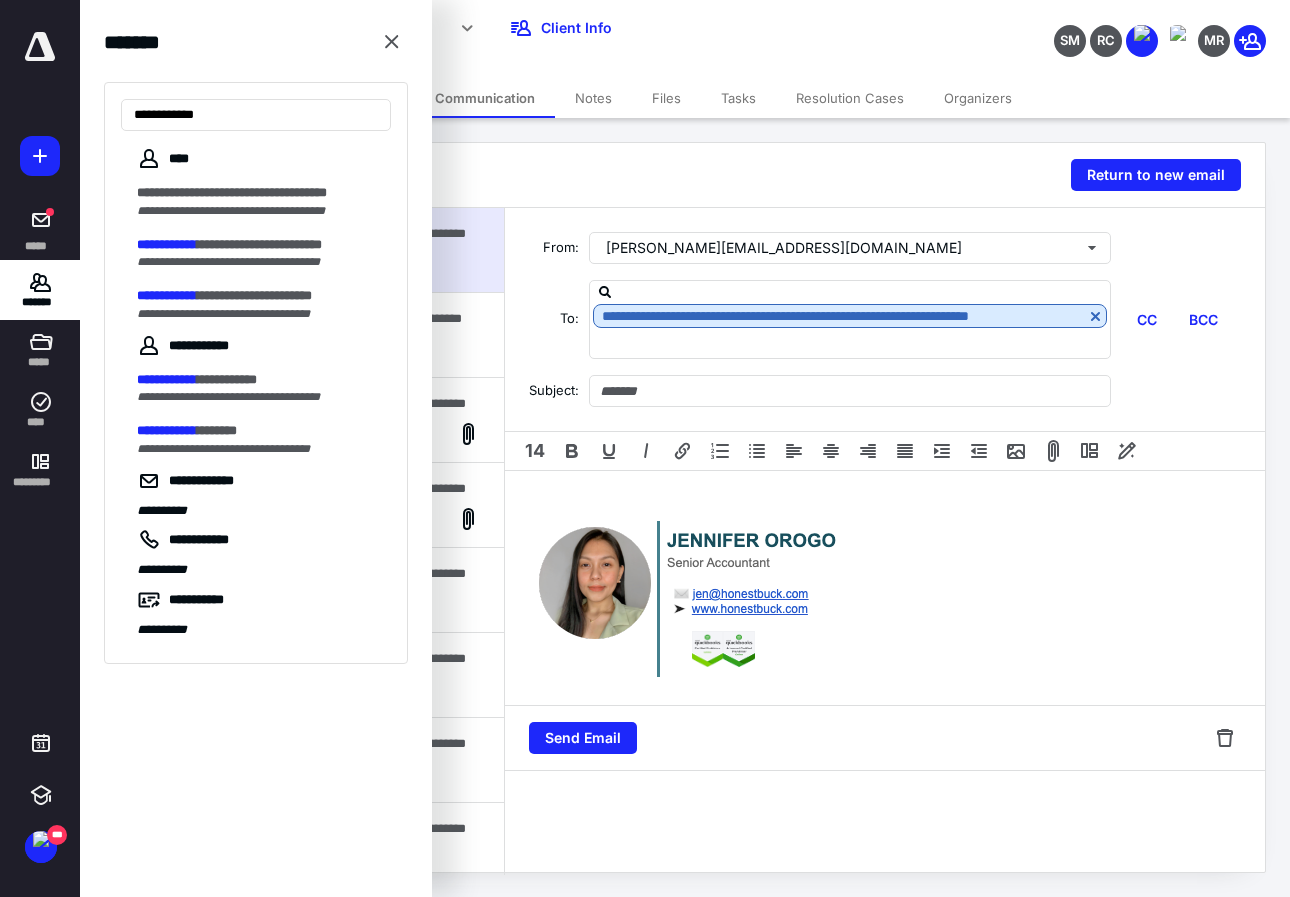 click on "**********" at bounding box center [258, 296] 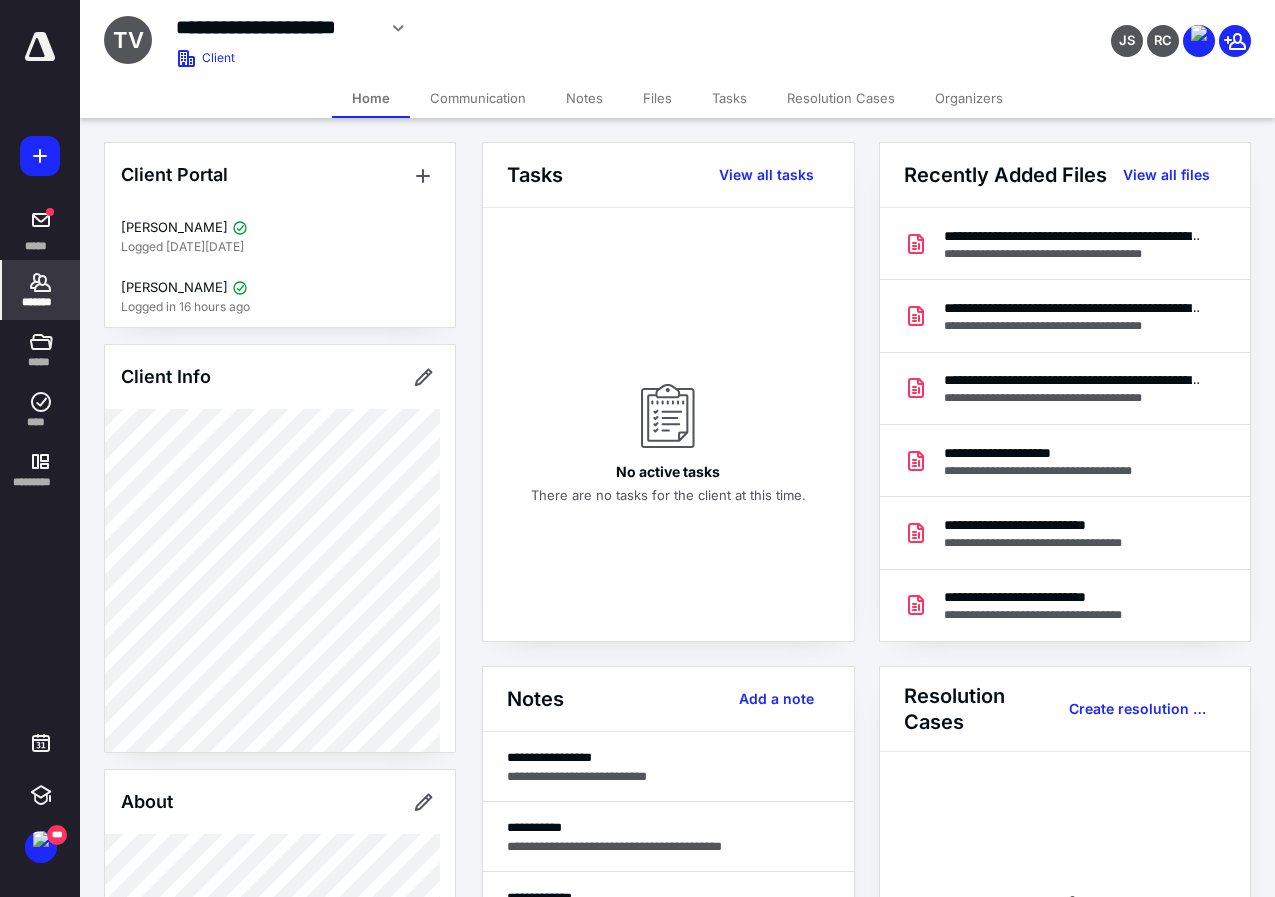click on "Communication" at bounding box center (478, 98) 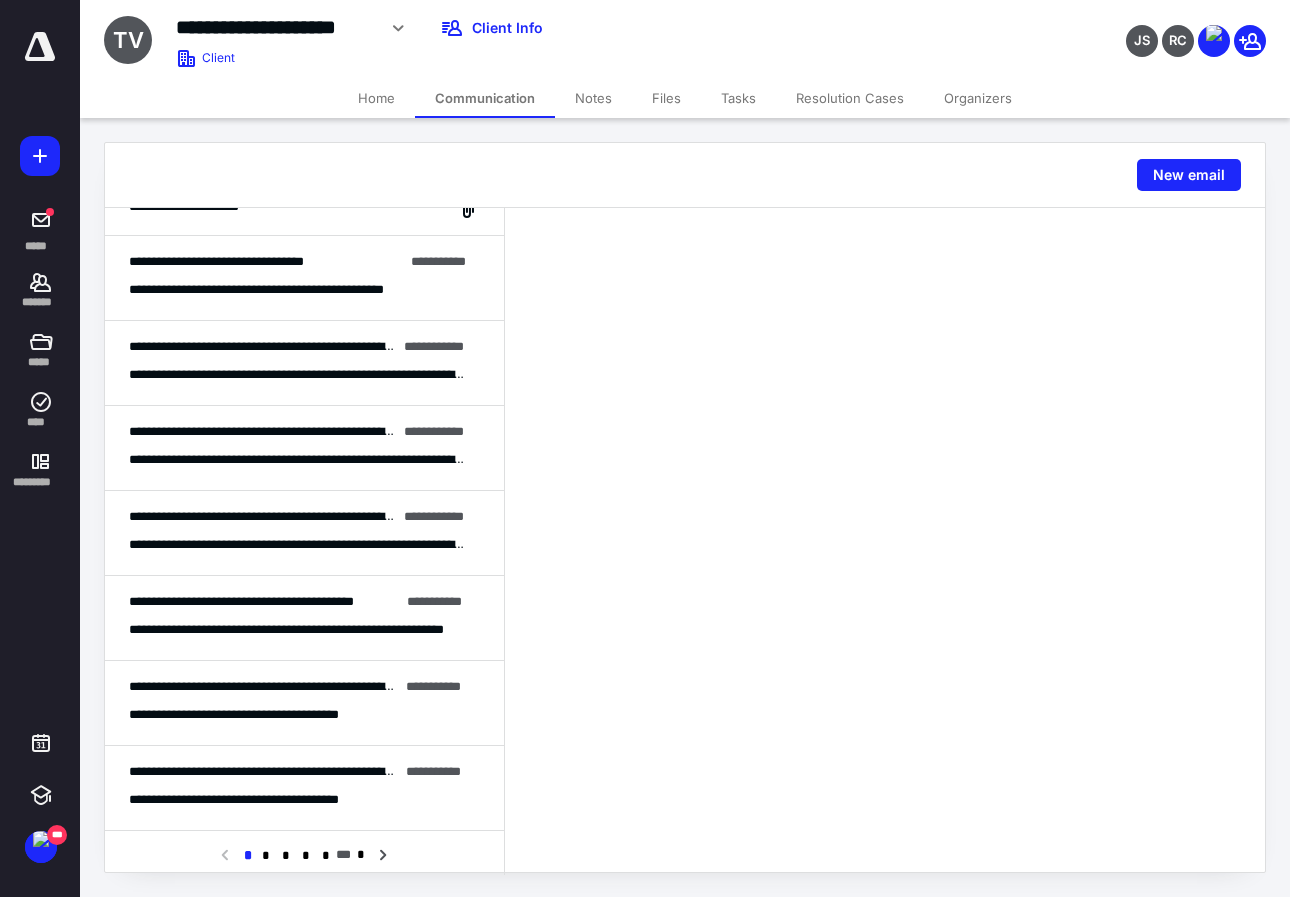 scroll, scrollTop: 300, scrollLeft: 0, axis: vertical 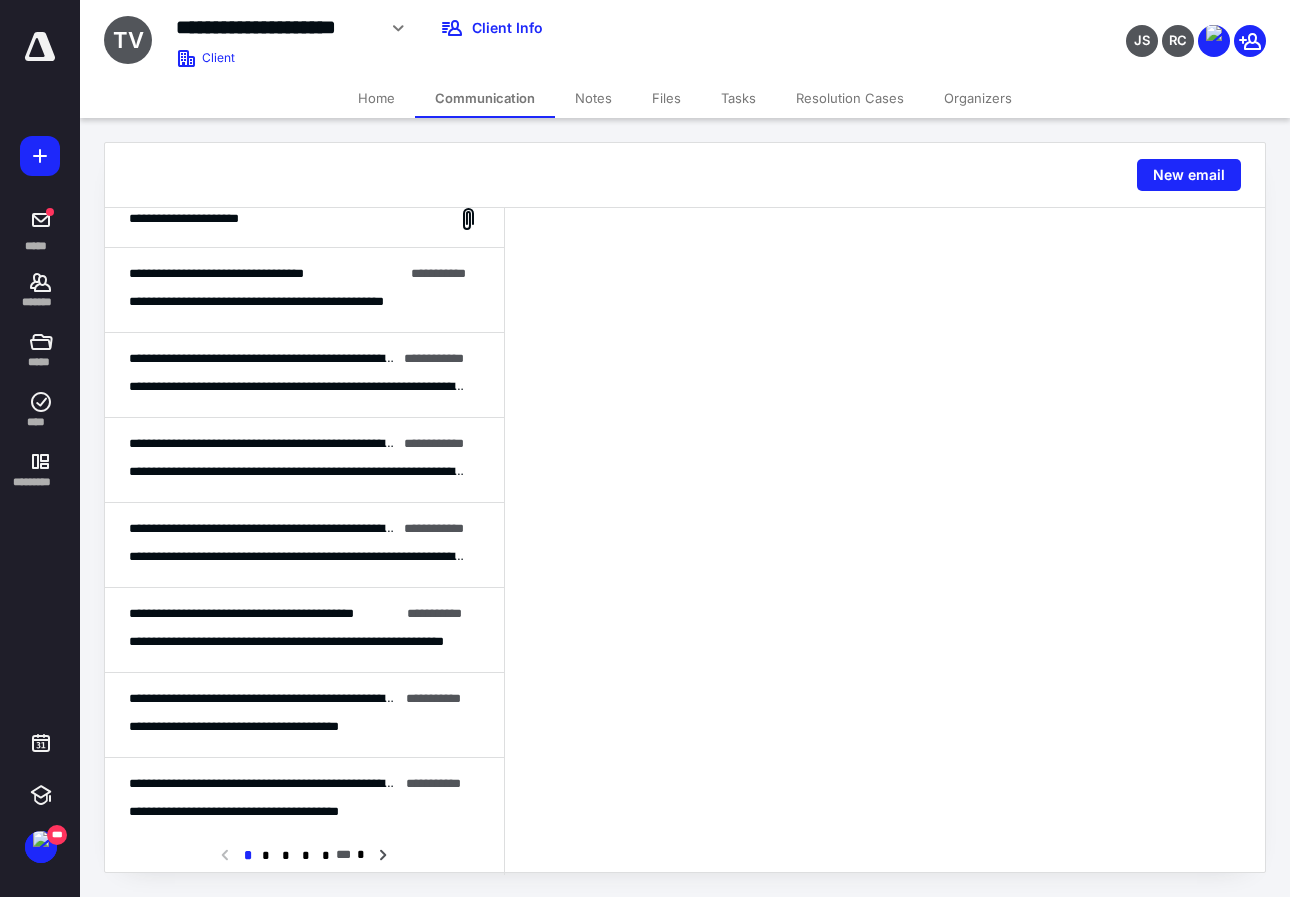 click on "**********" at bounding box center (263, 699) 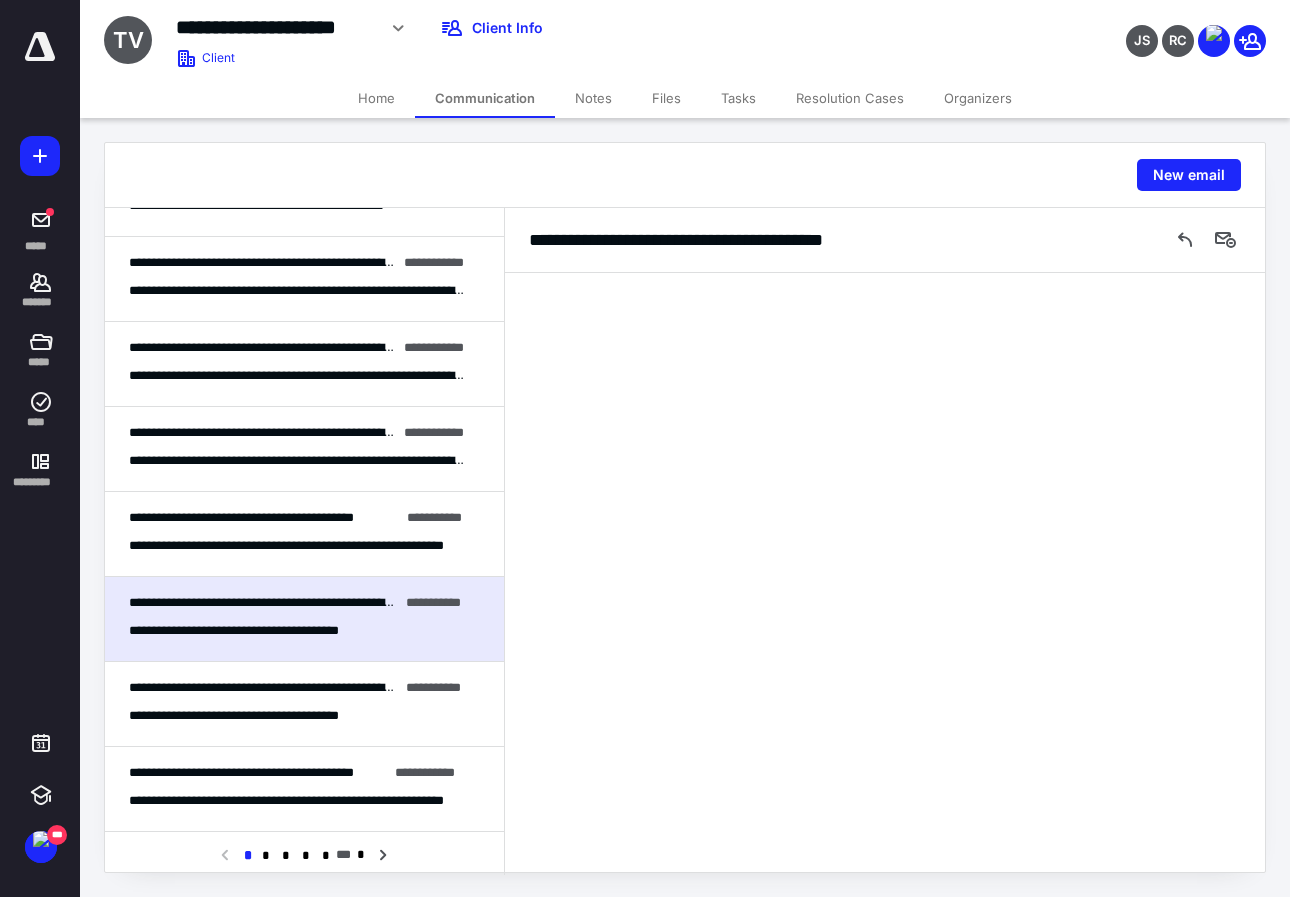 scroll, scrollTop: 400, scrollLeft: 0, axis: vertical 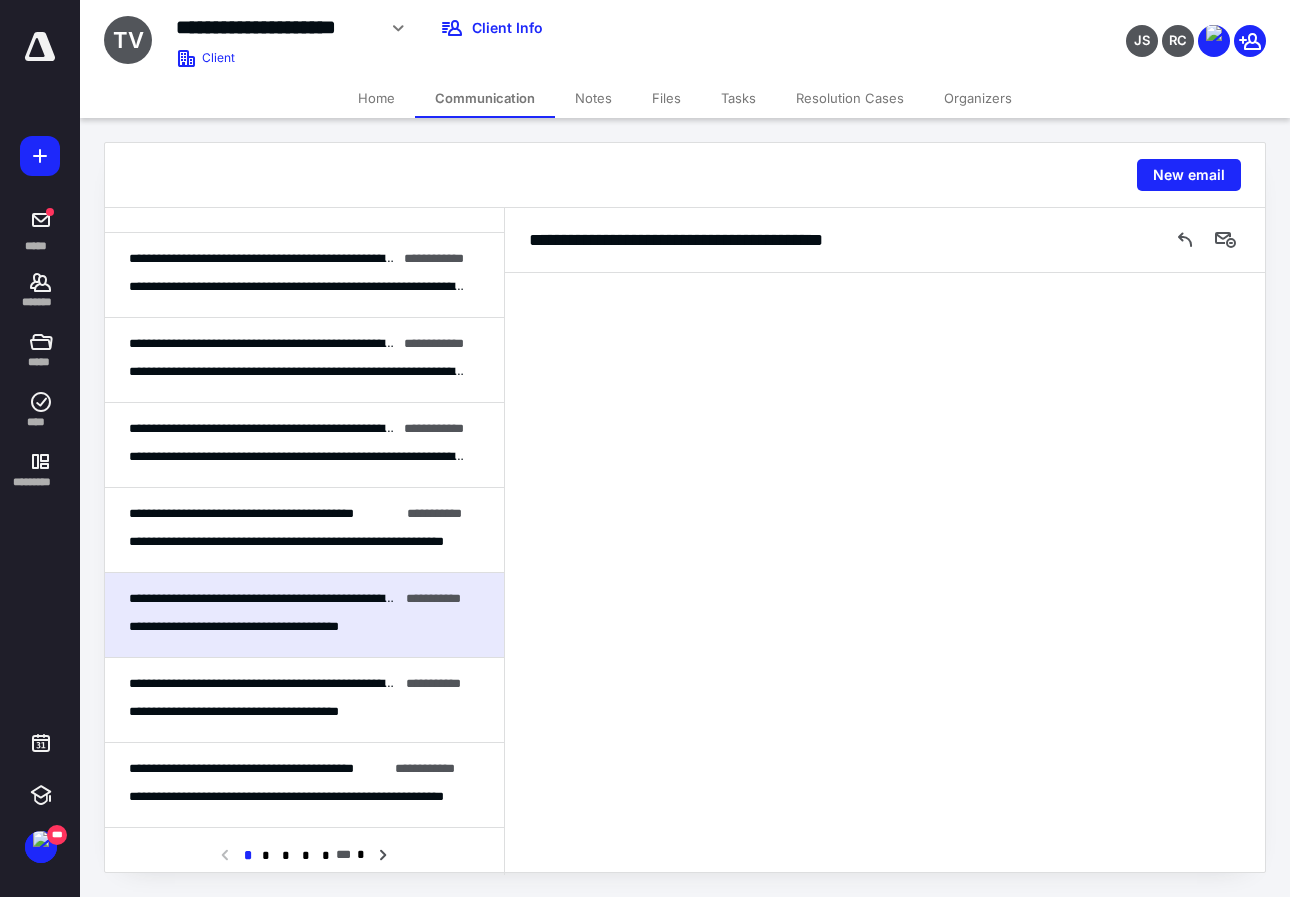 click on "**********" at bounding box center (261, 712) 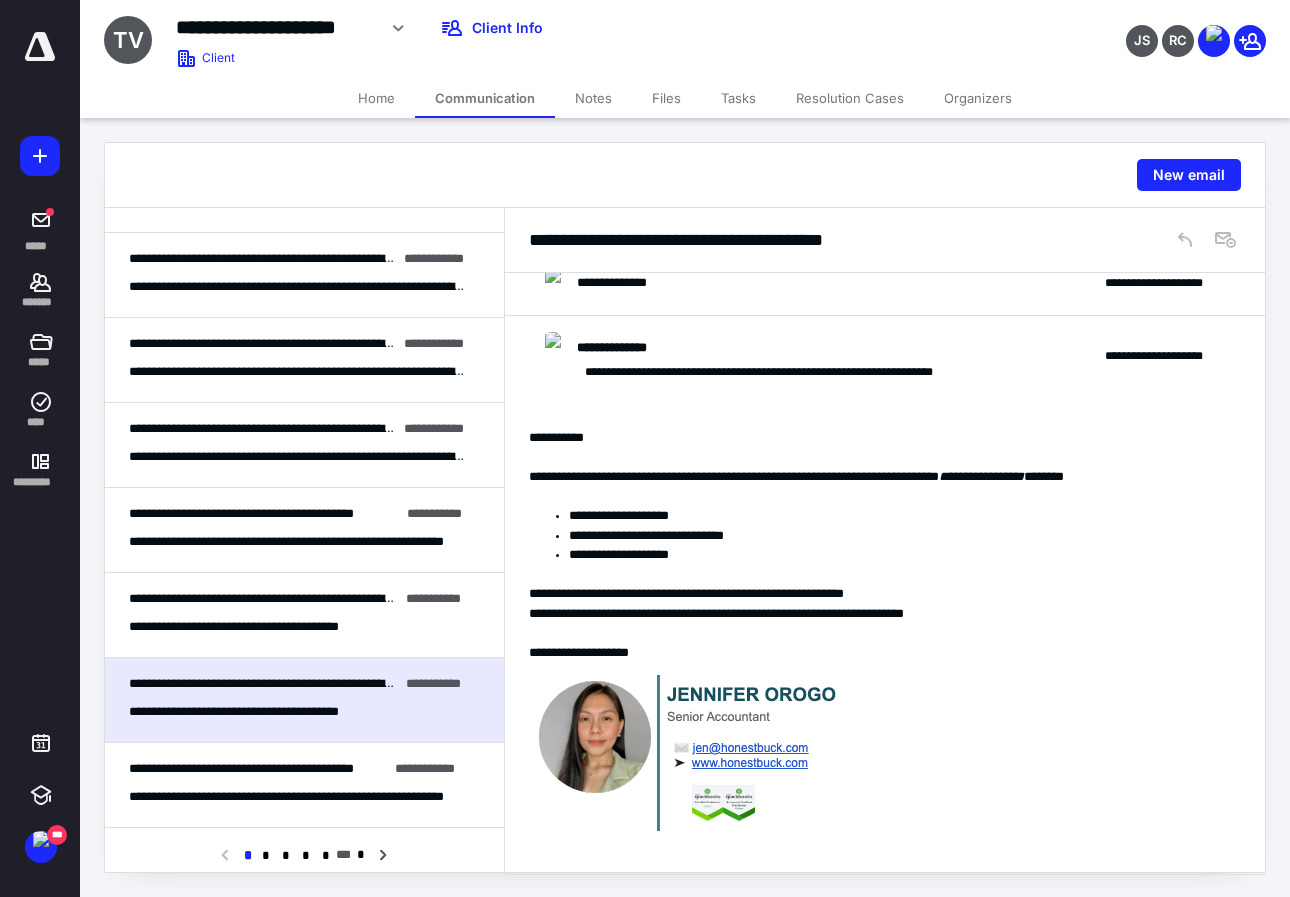 scroll, scrollTop: 0, scrollLeft: 0, axis: both 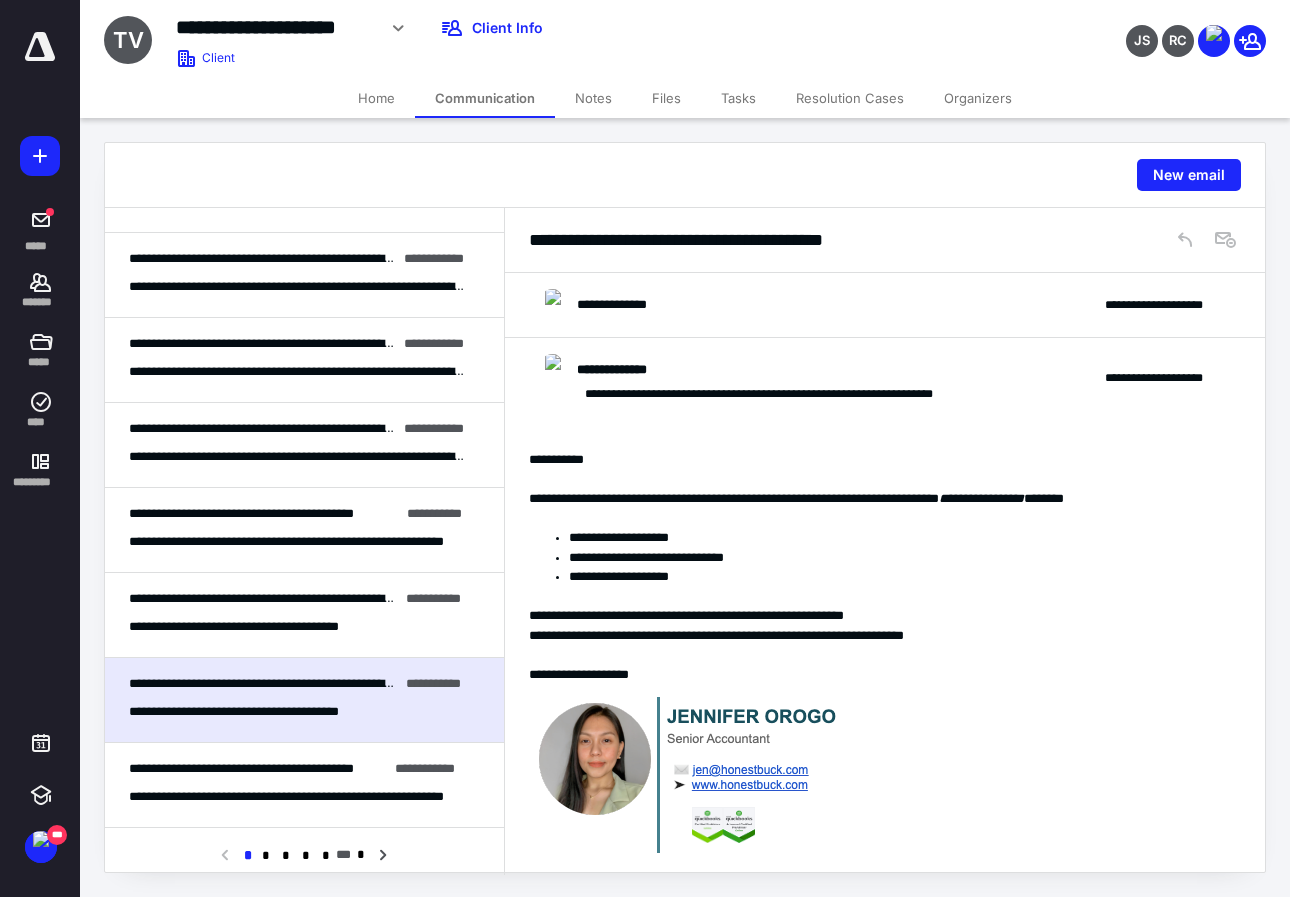 click on "**********" at bounding box center (885, 305) 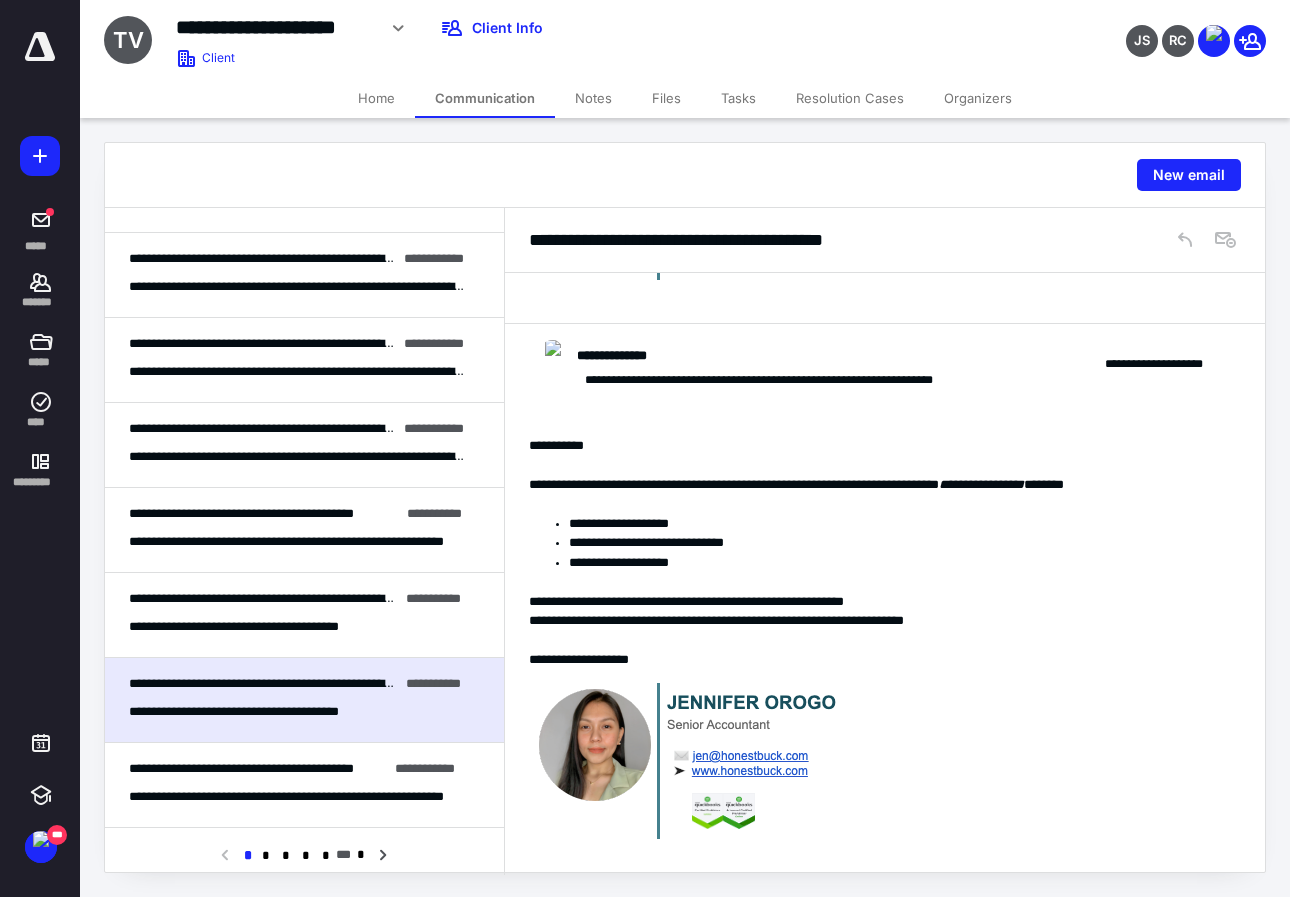scroll, scrollTop: 515, scrollLeft: 0, axis: vertical 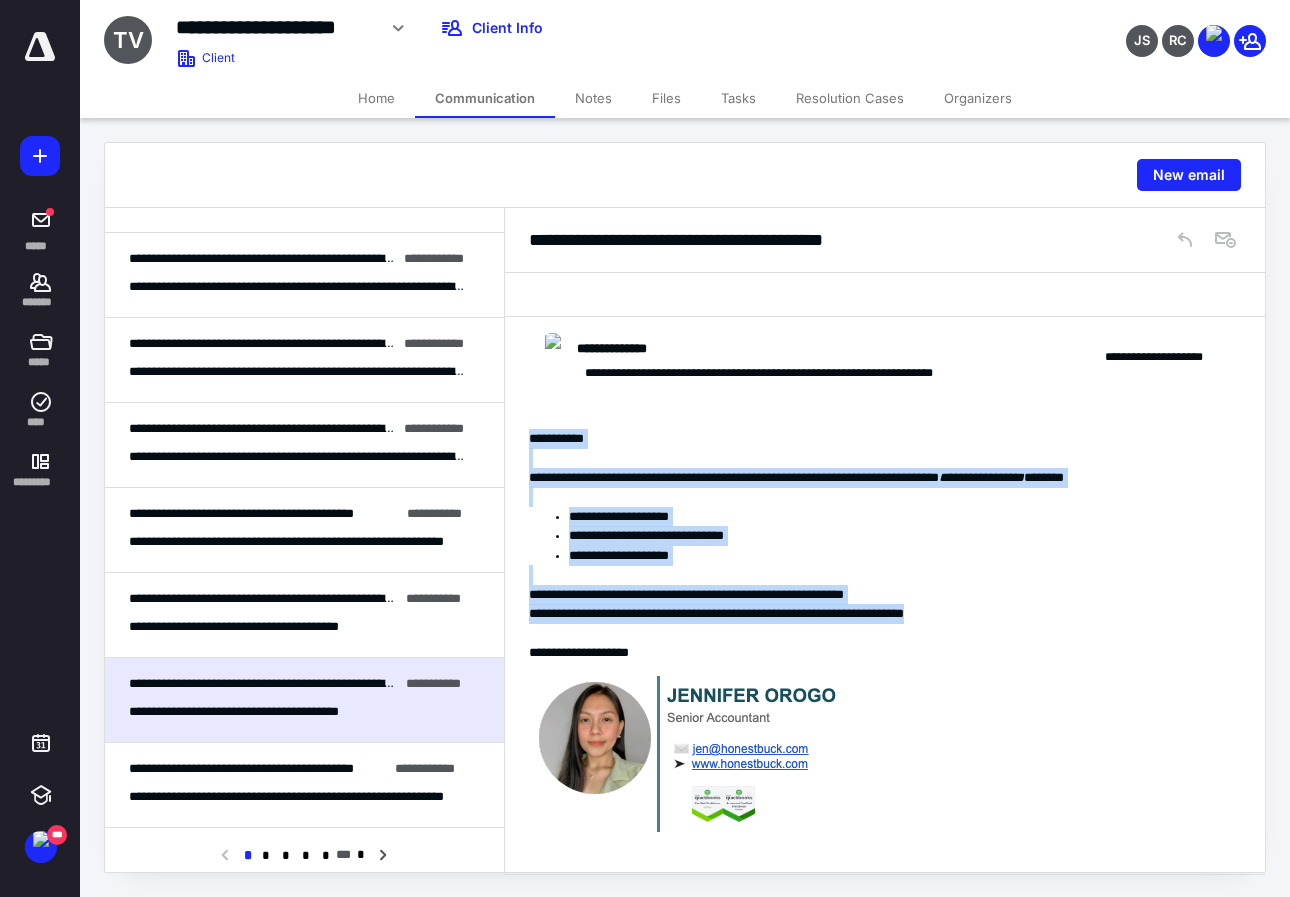 drag, startPoint x: 1002, startPoint y: 620, endPoint x: 511, endPoint y: 435, distance: 524.6961 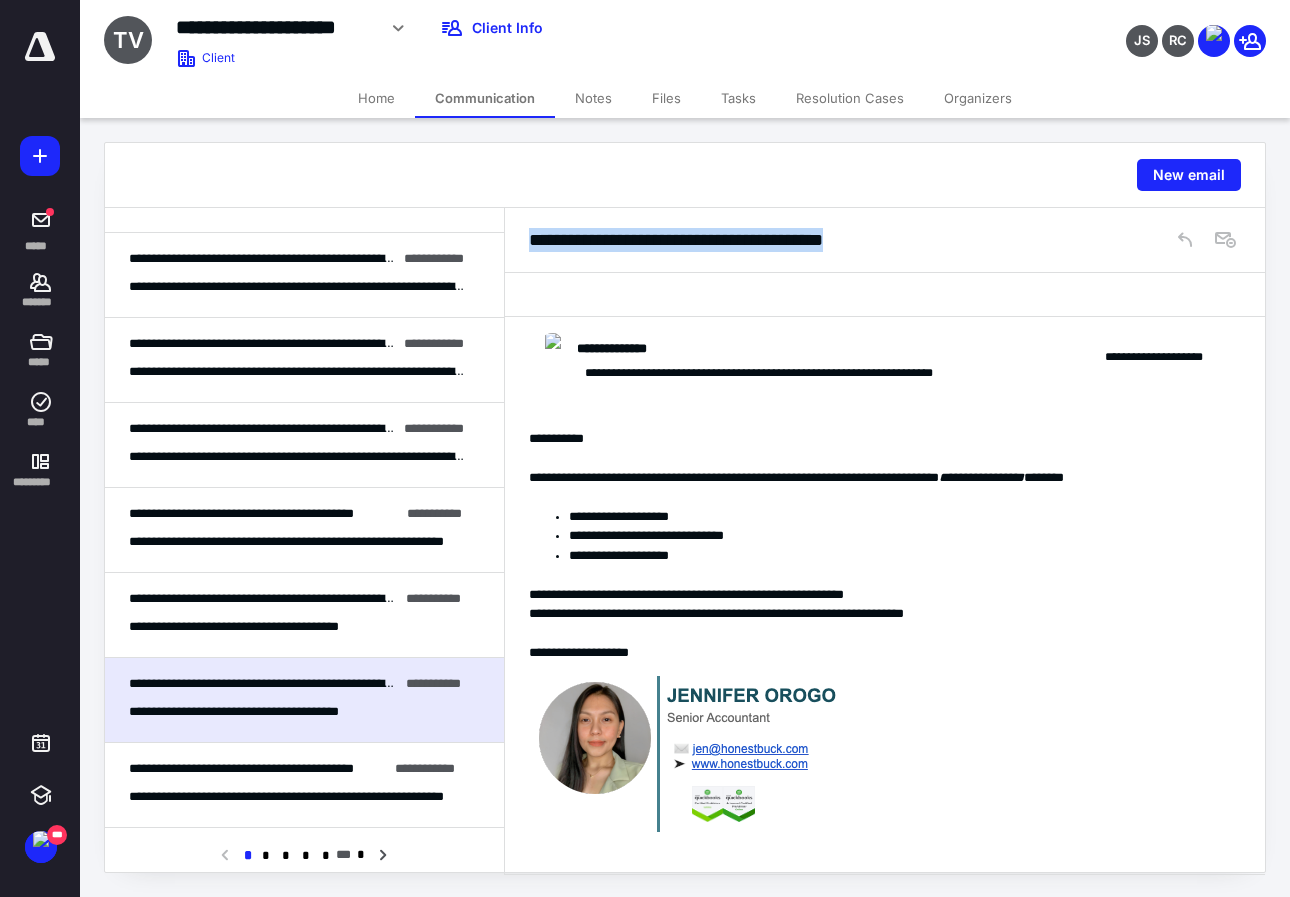 drag, startPoint x: 894, startPoint y: 243, endPoint x: 527, endPoint y: 242, distance: 367.00137 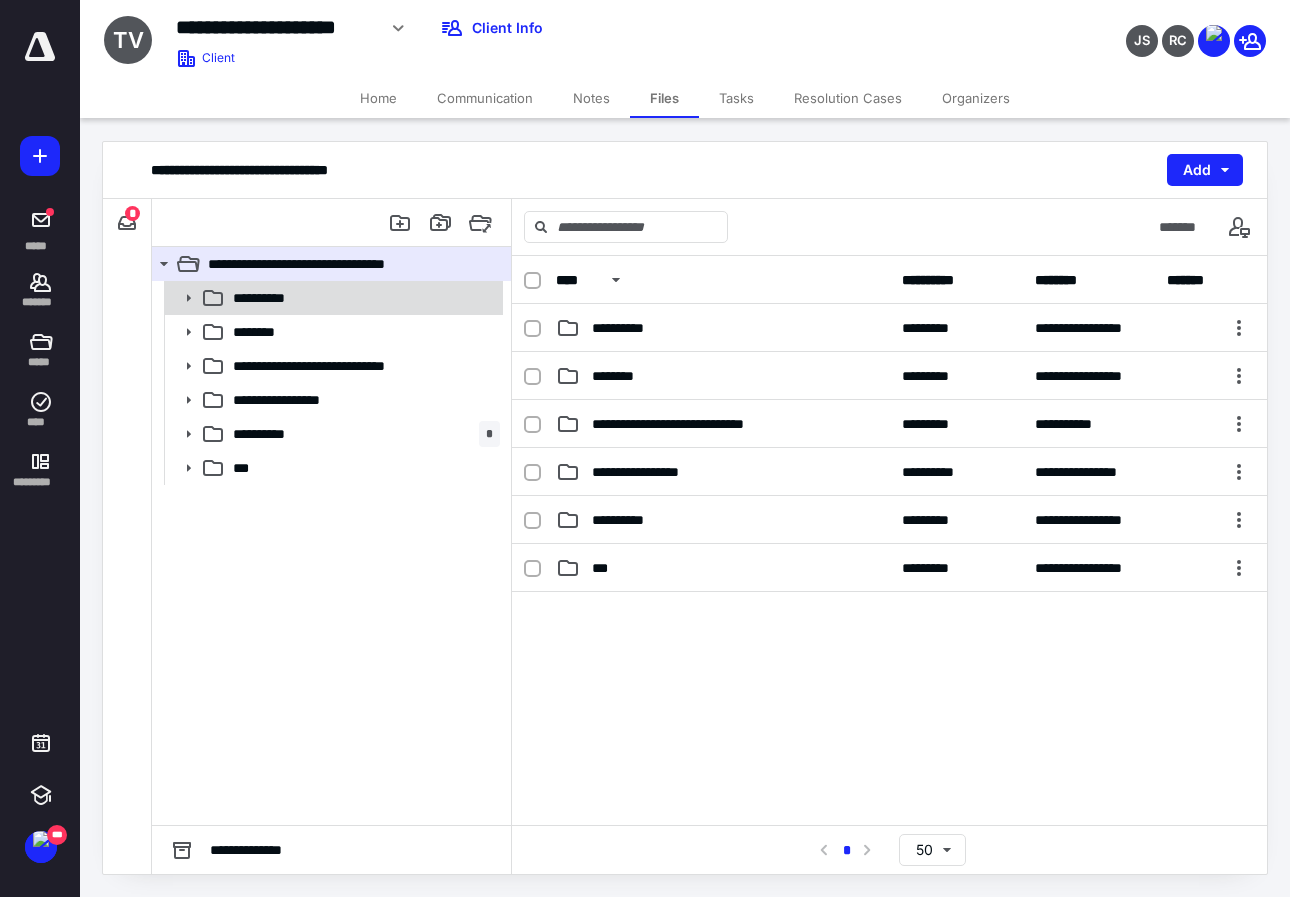 click 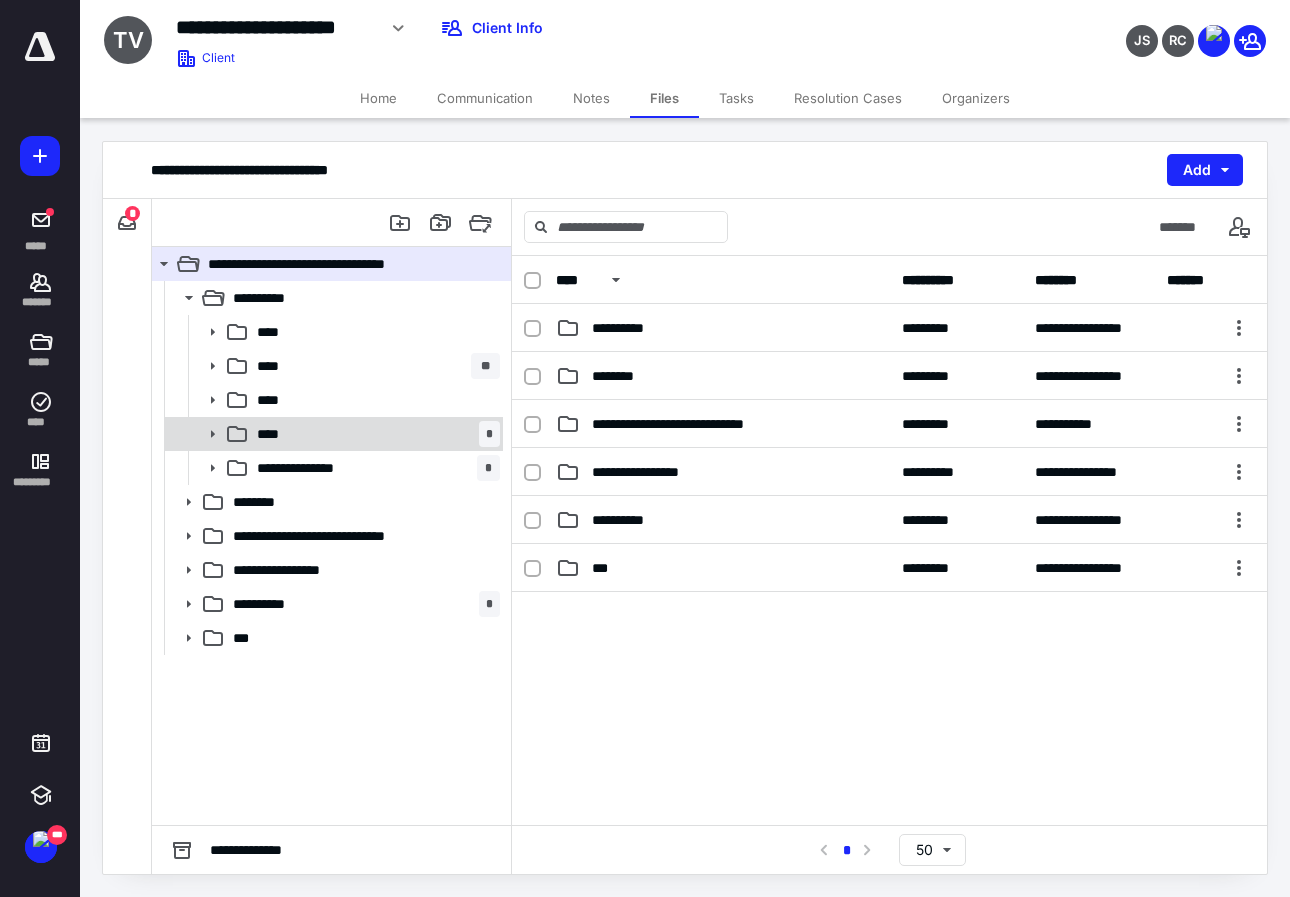 click 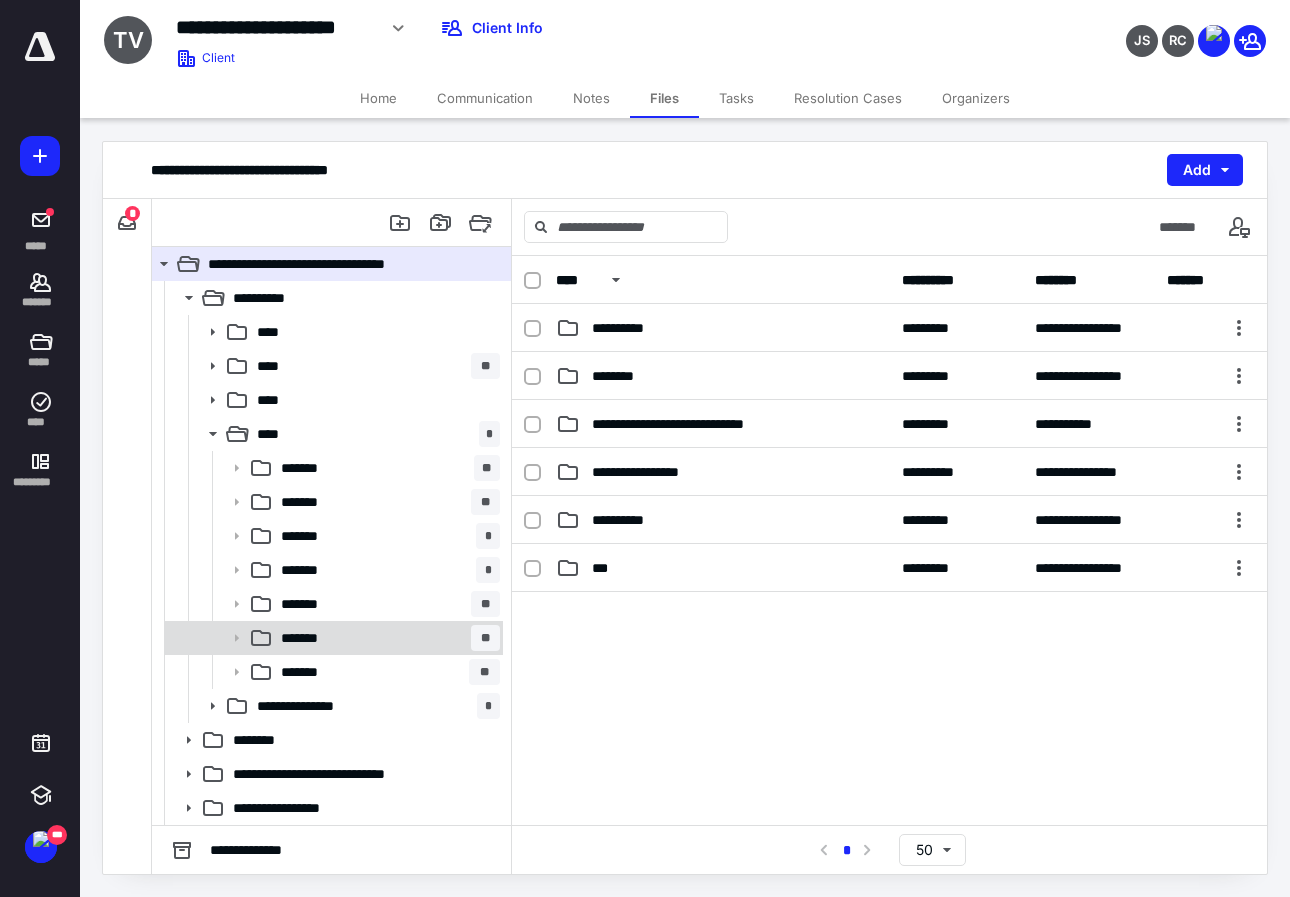 click 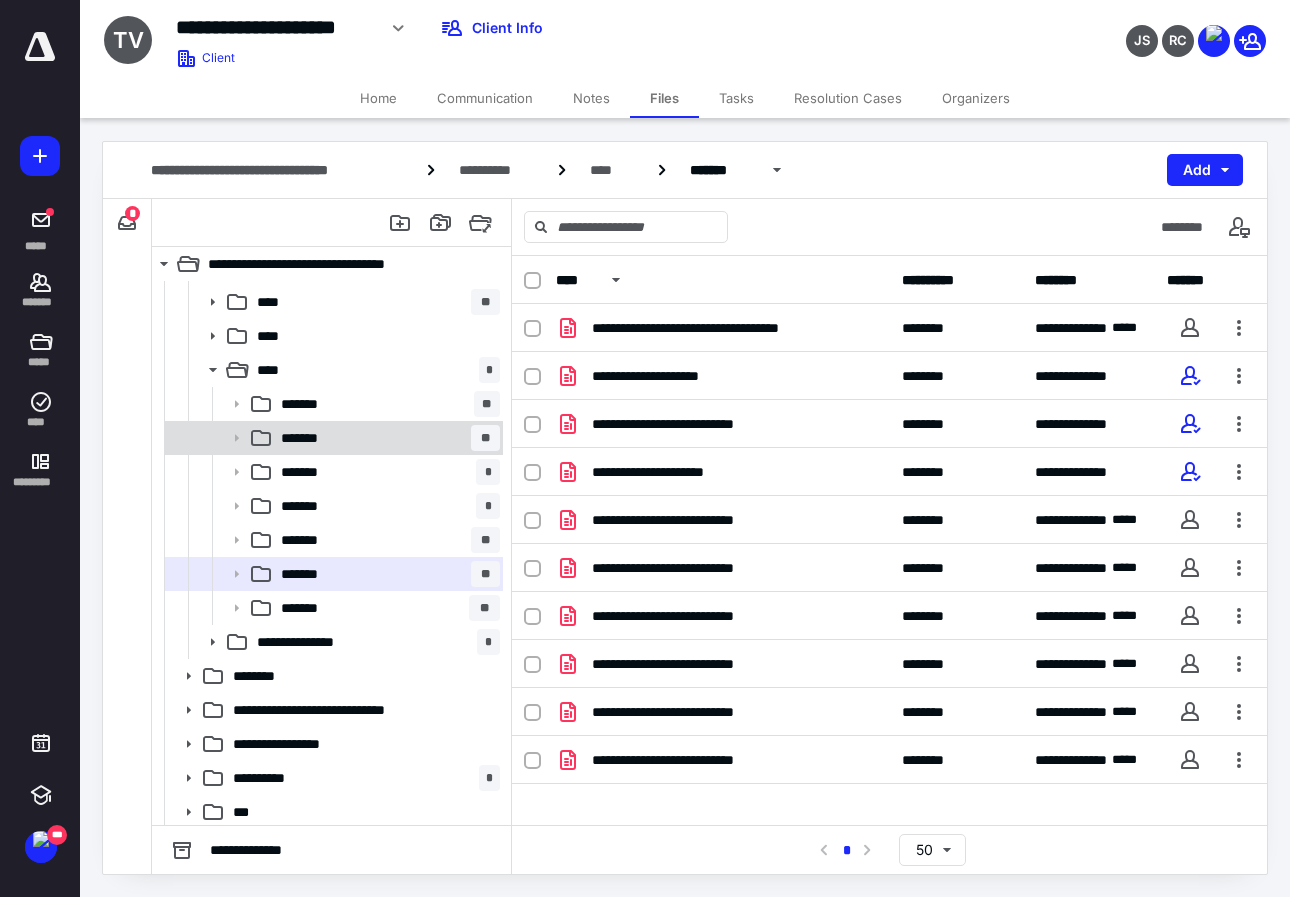 scroll, scrollTop: 68, scrollLeft: 0, axis: vertical 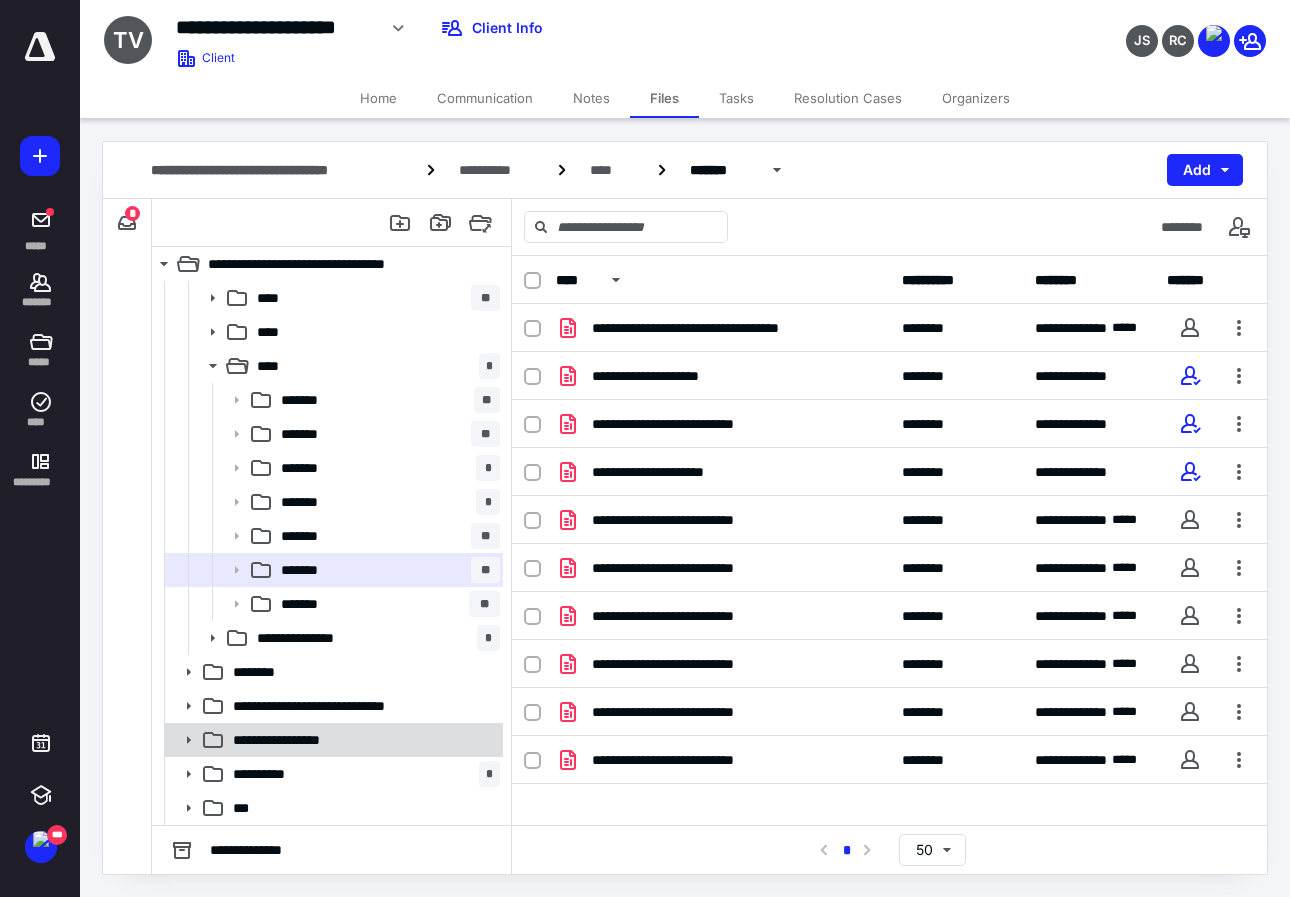 click 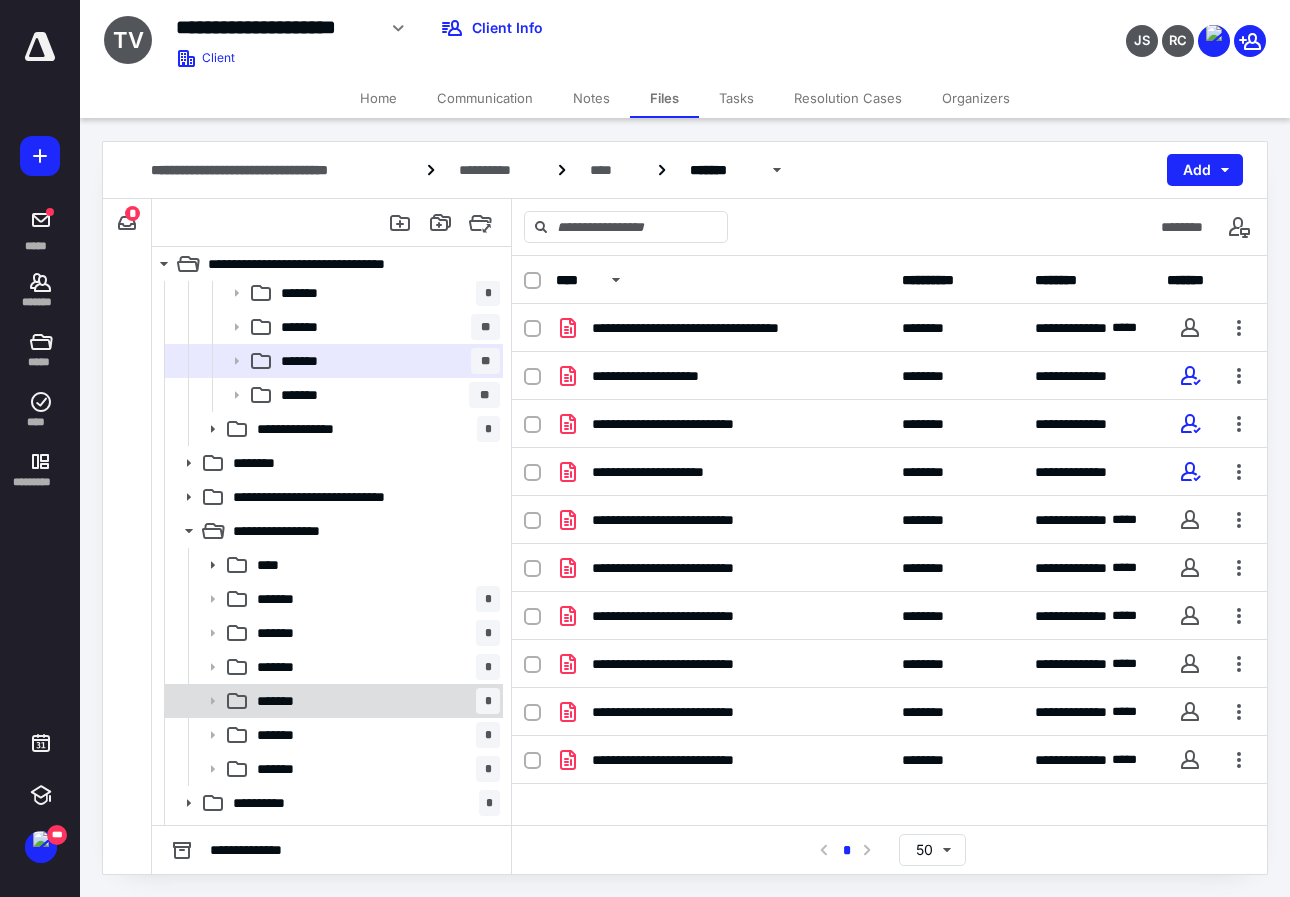 scroll, scrollTop: 306, scrollLeft: 0, axis: vertical 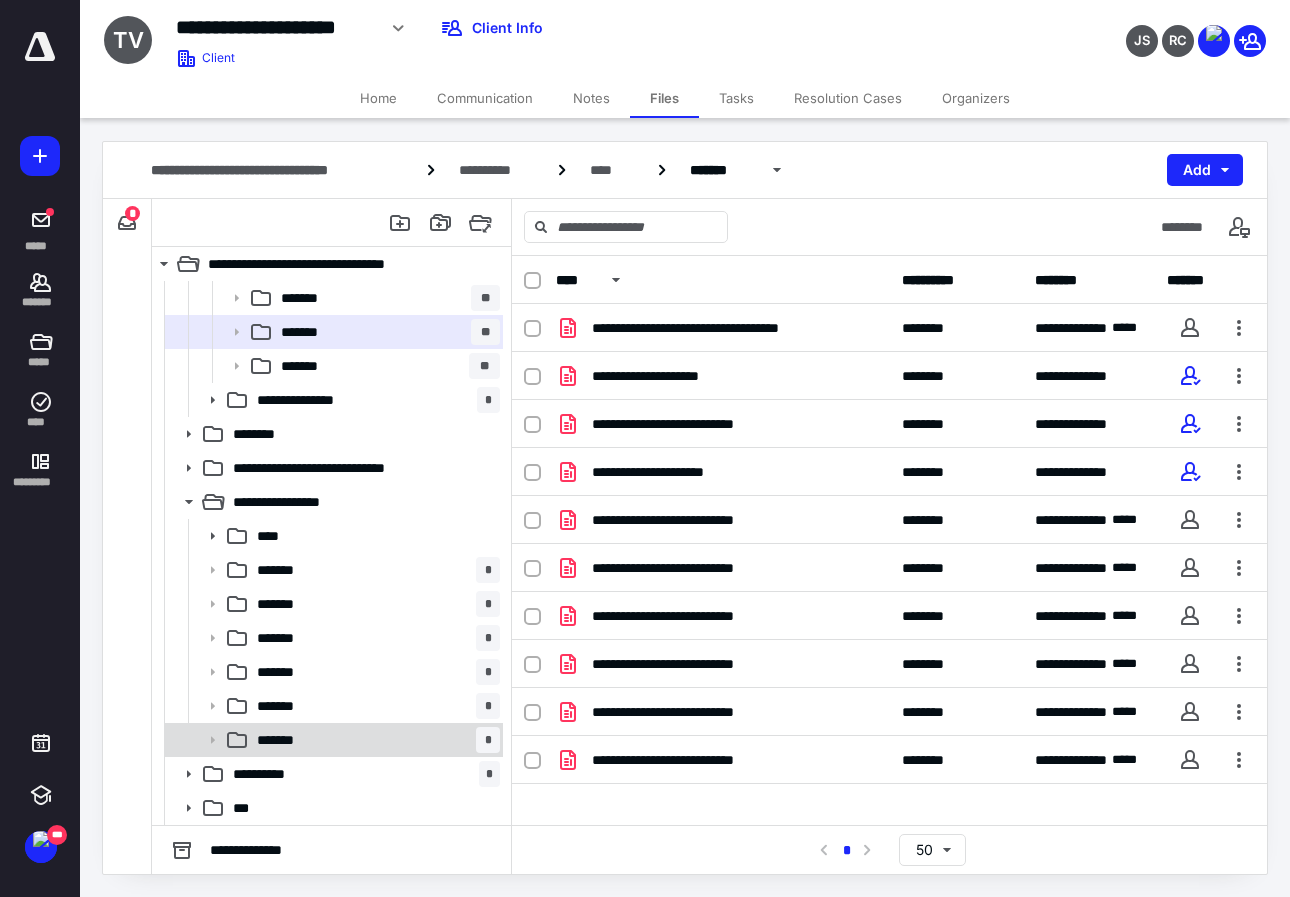 click 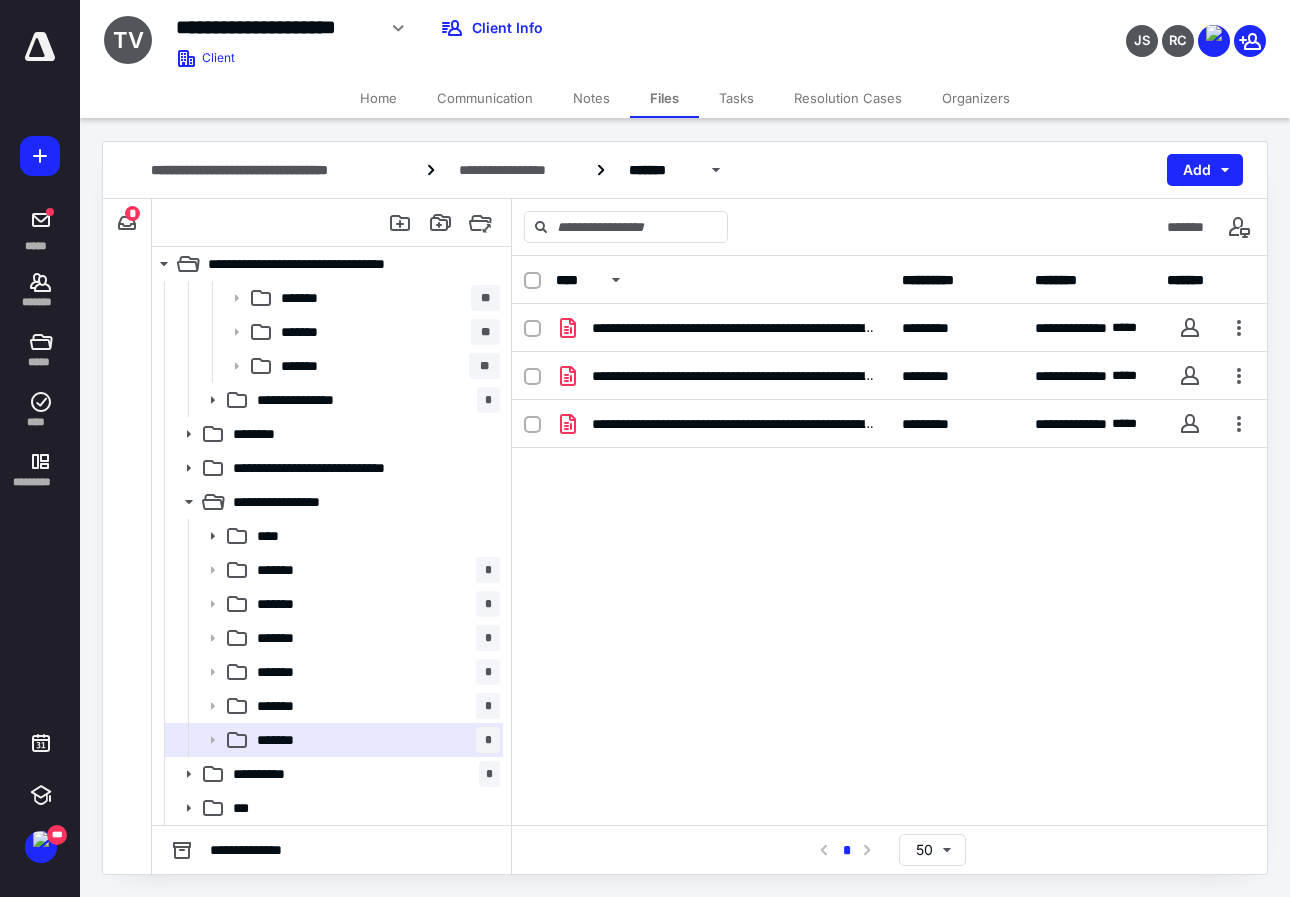 click 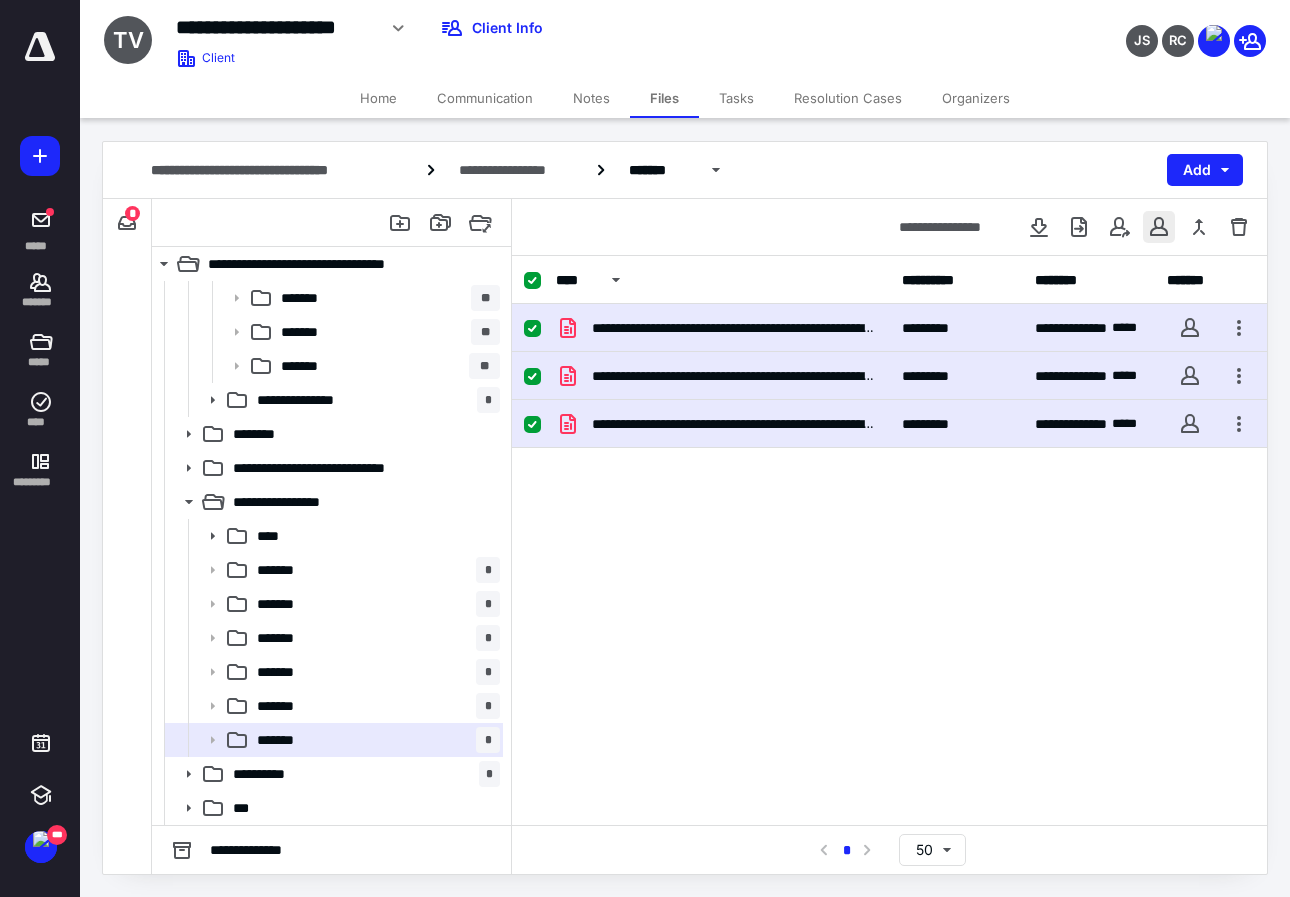 click at bounding box center [1159, 227] 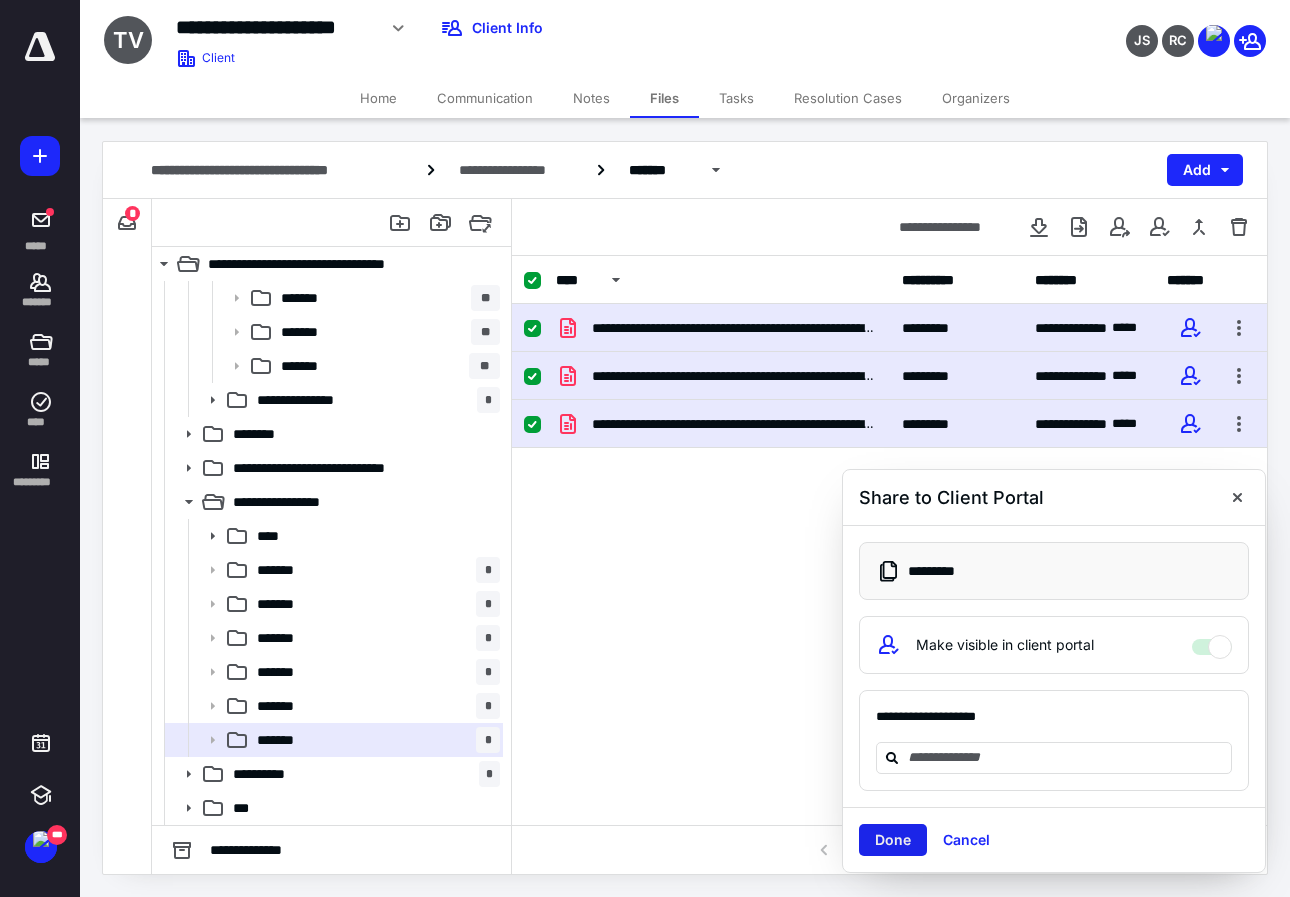 click on "Done" at bounding box center [893, 840] 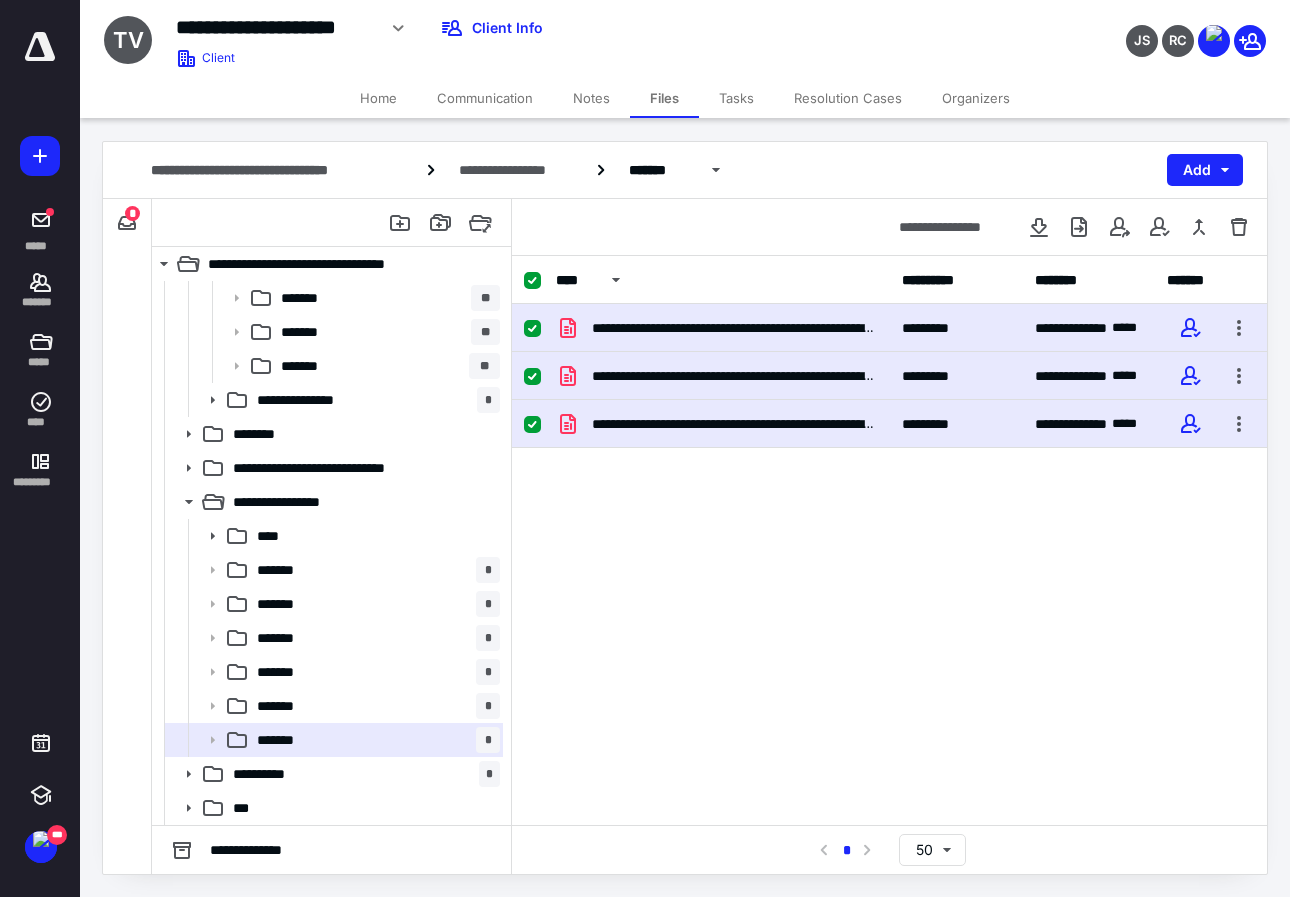 click on "Communication" at bounding box center (485, 98) 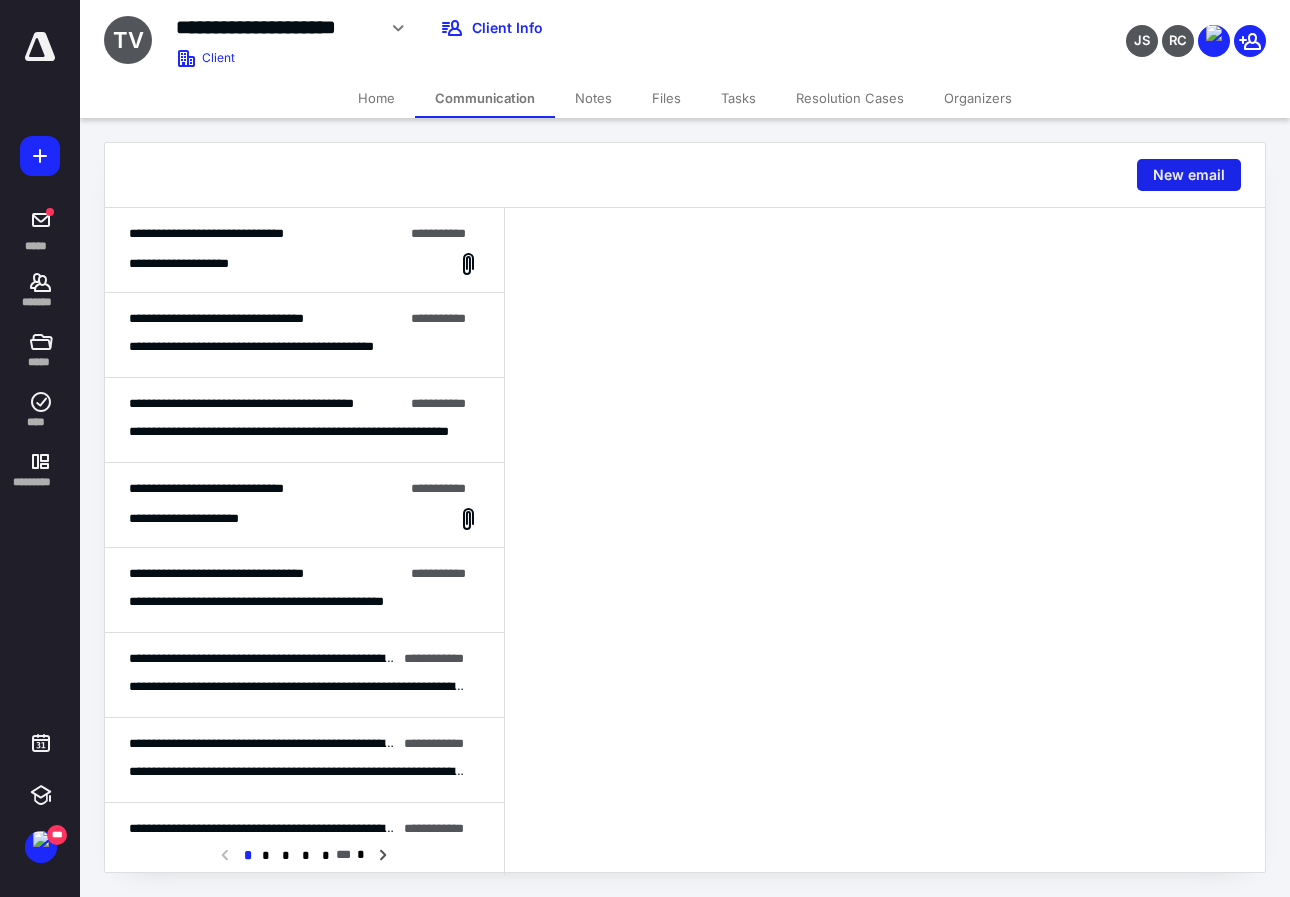 click on "New email" at bounding box center [1189, 175] 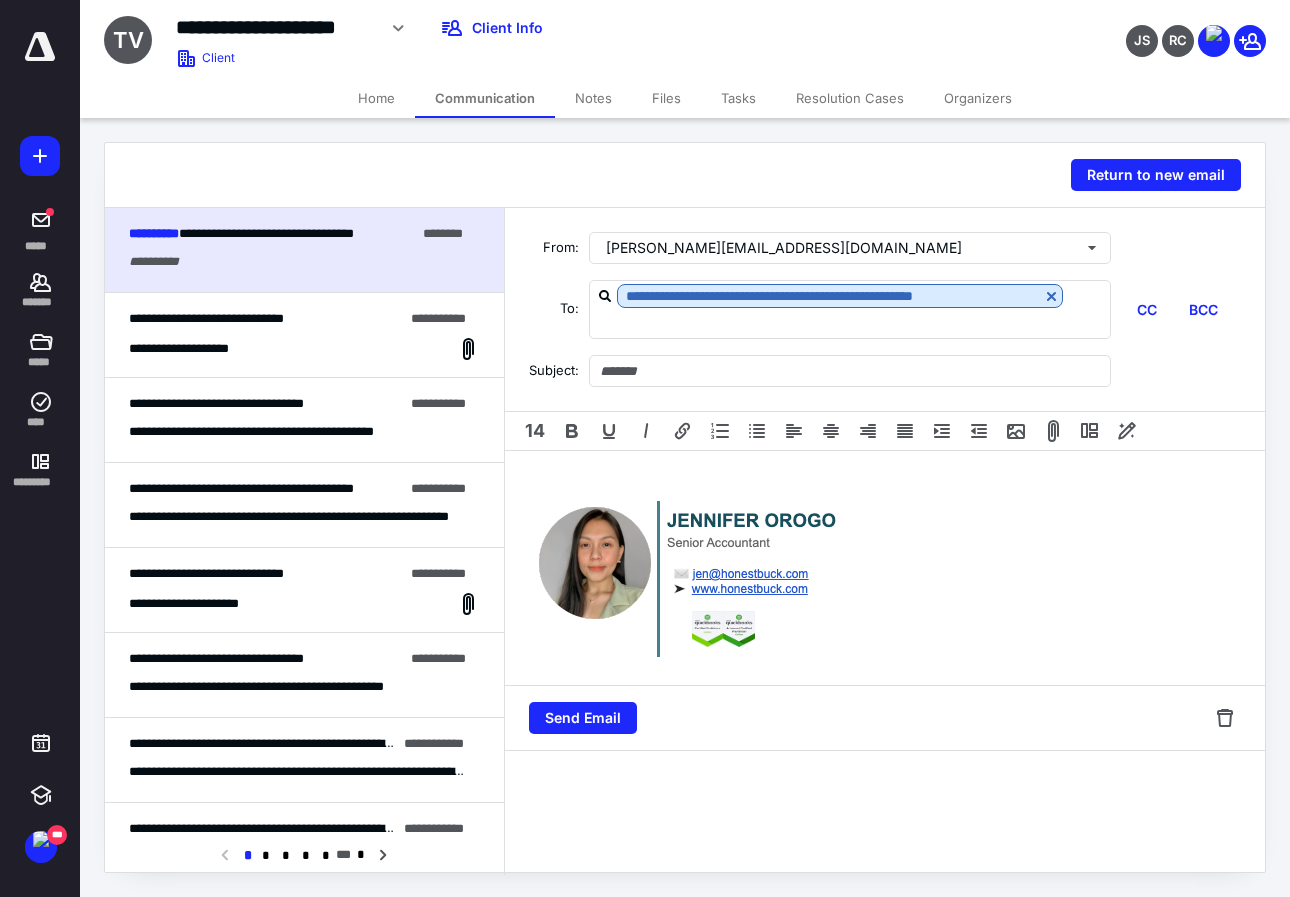 click at bounding box center [885, 568] 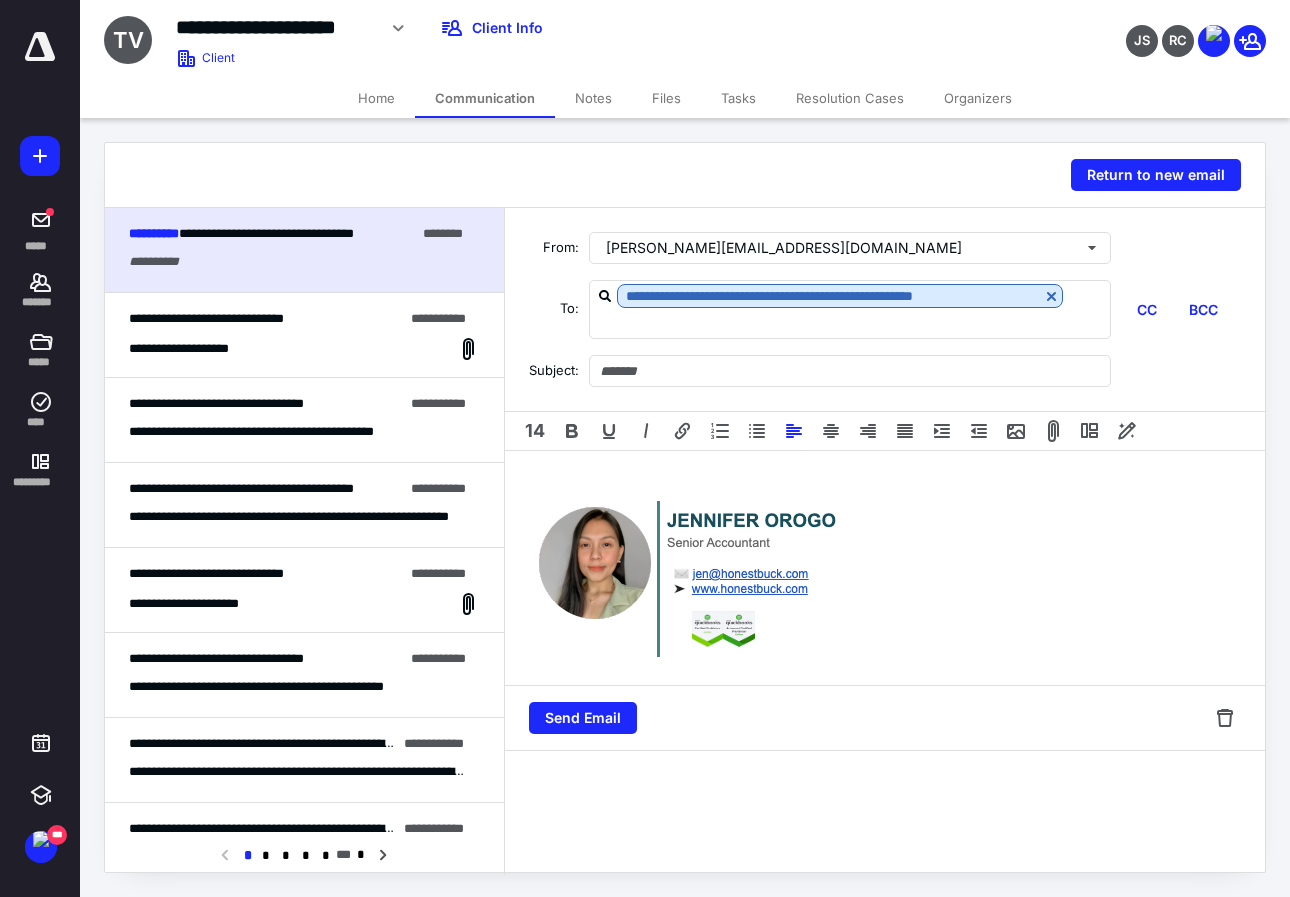 type 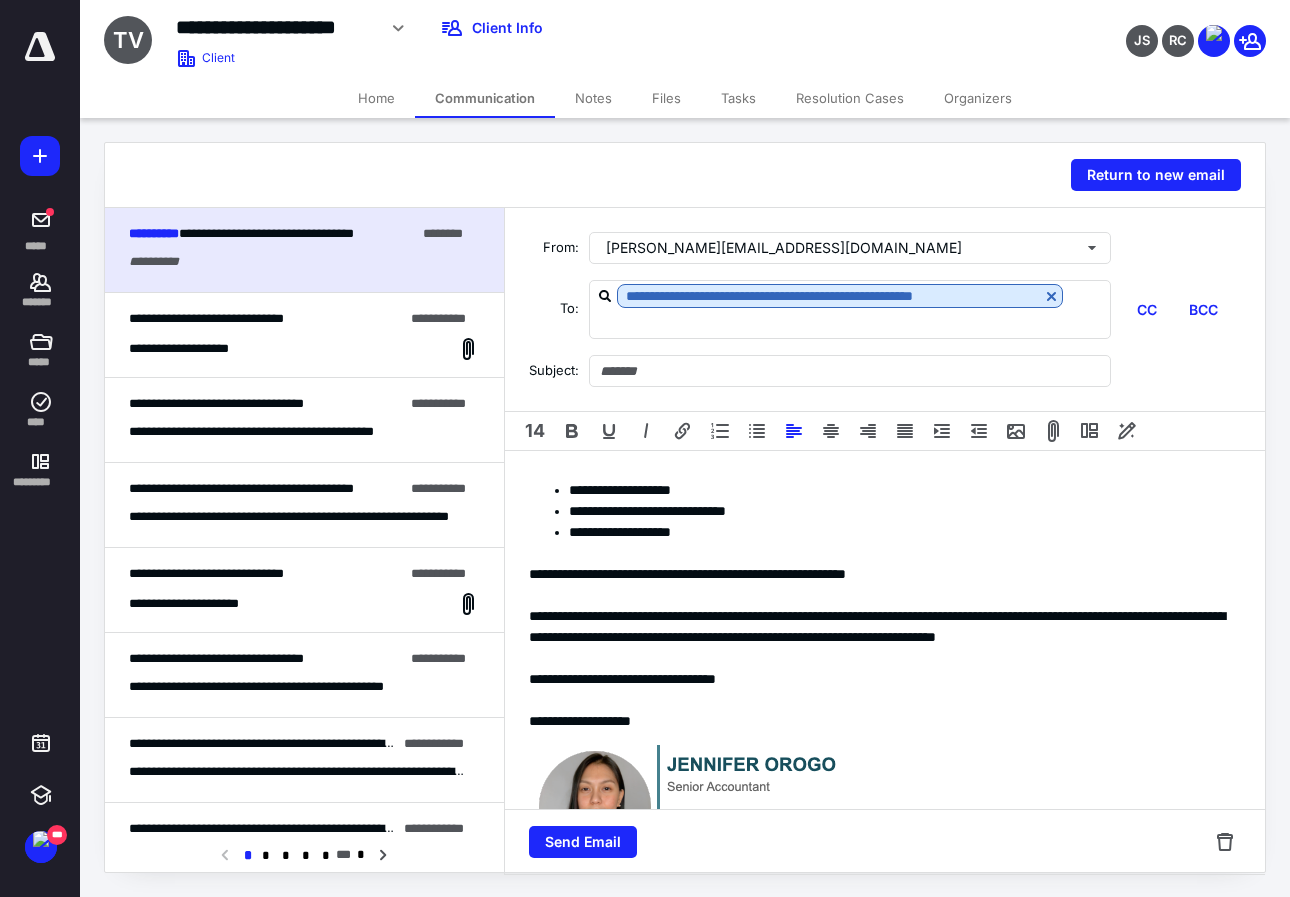 scroll, scrollTop: 100, scrollLeft: 0, axis: vertical 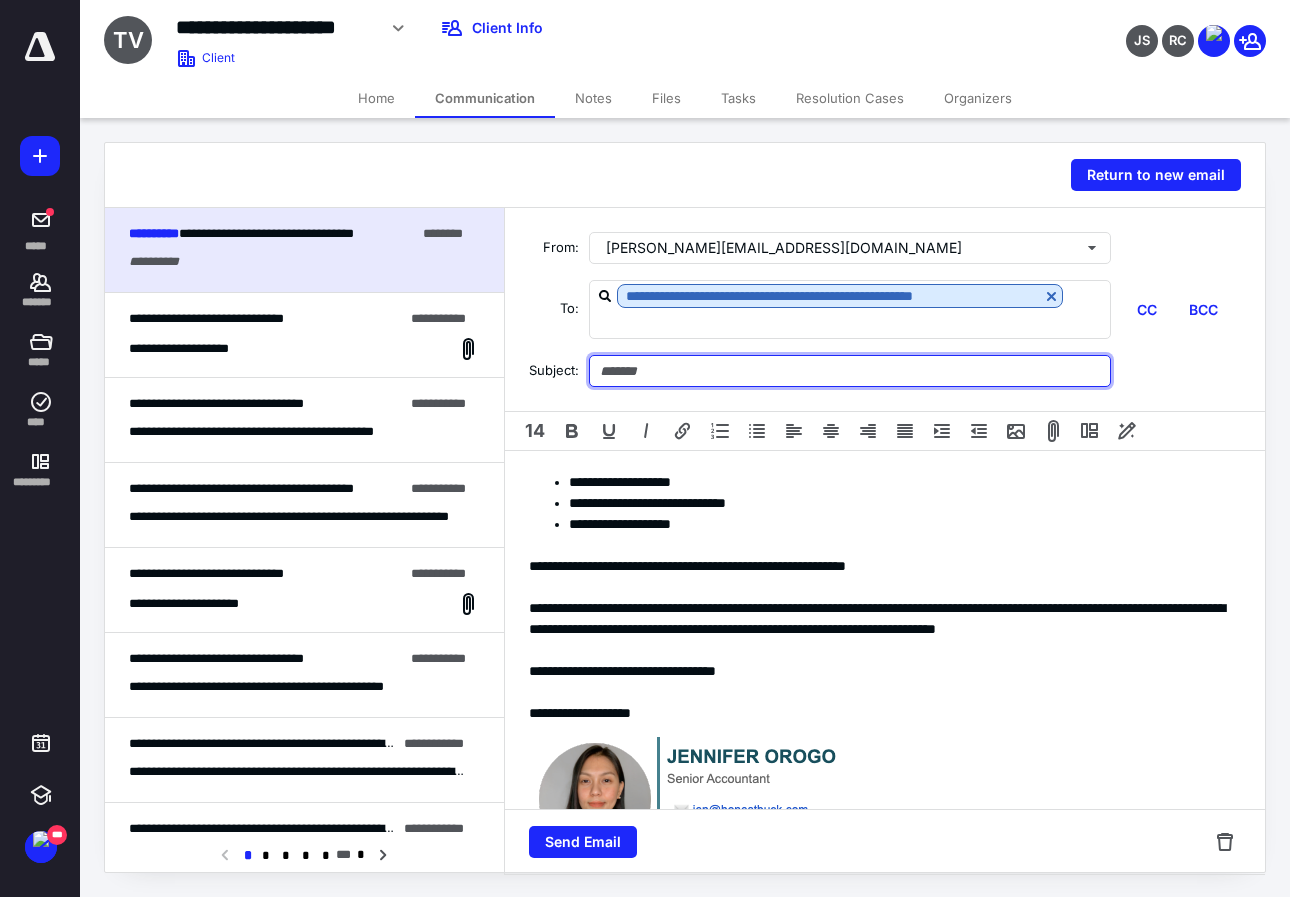 click at bounding box center [850, 371] 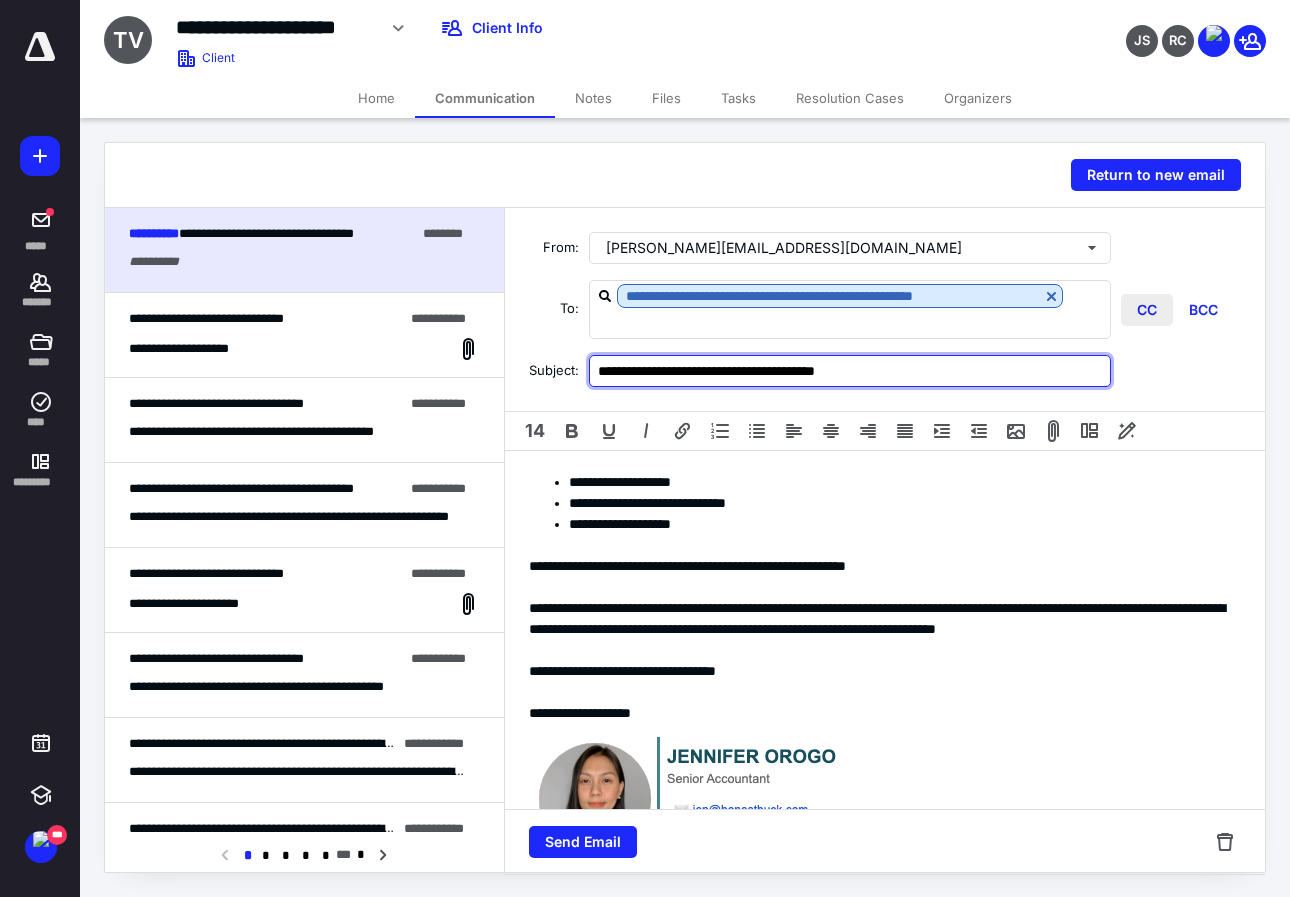 type on "**********" 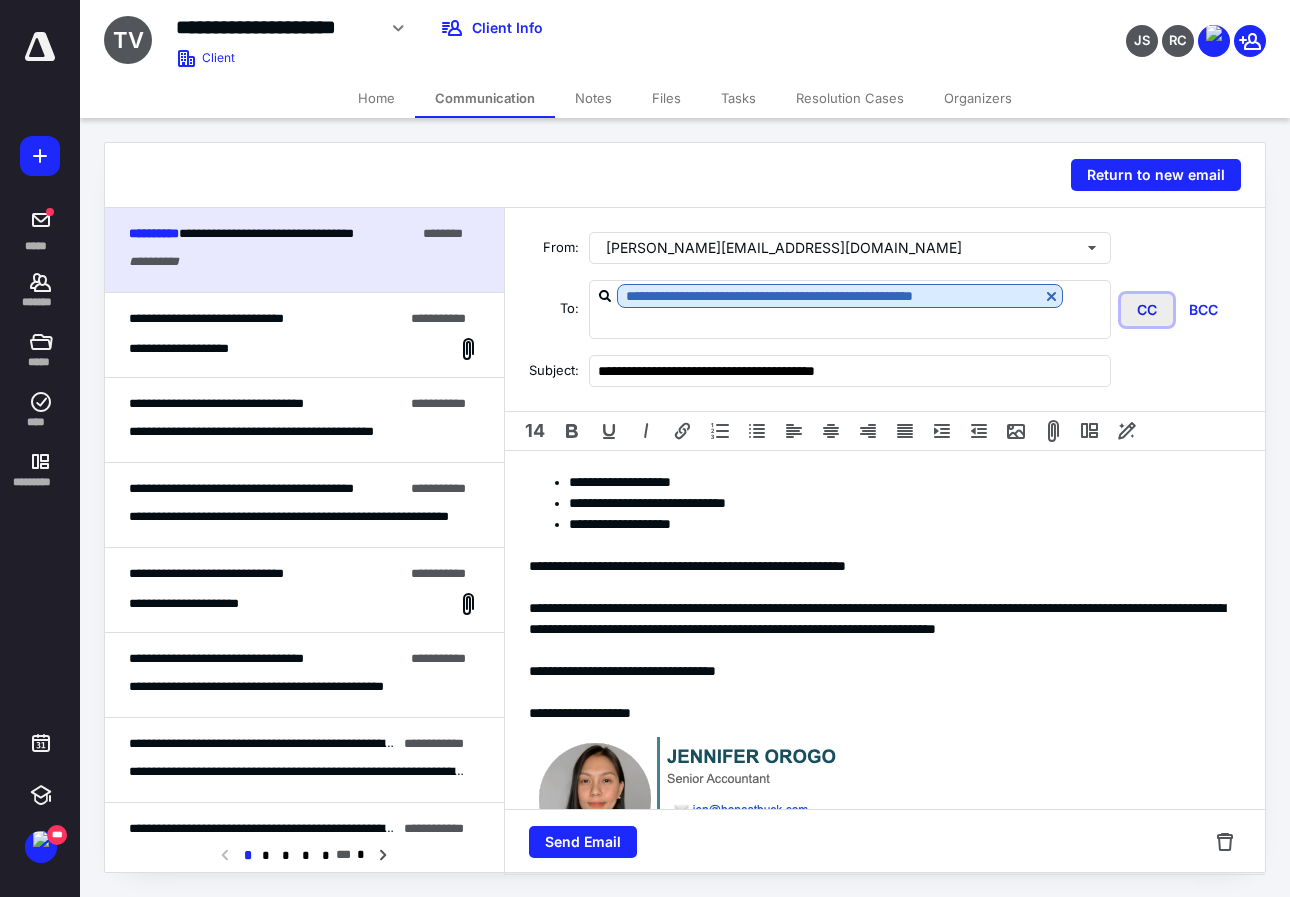 click on "CC" at bounding box center (1147, 310) 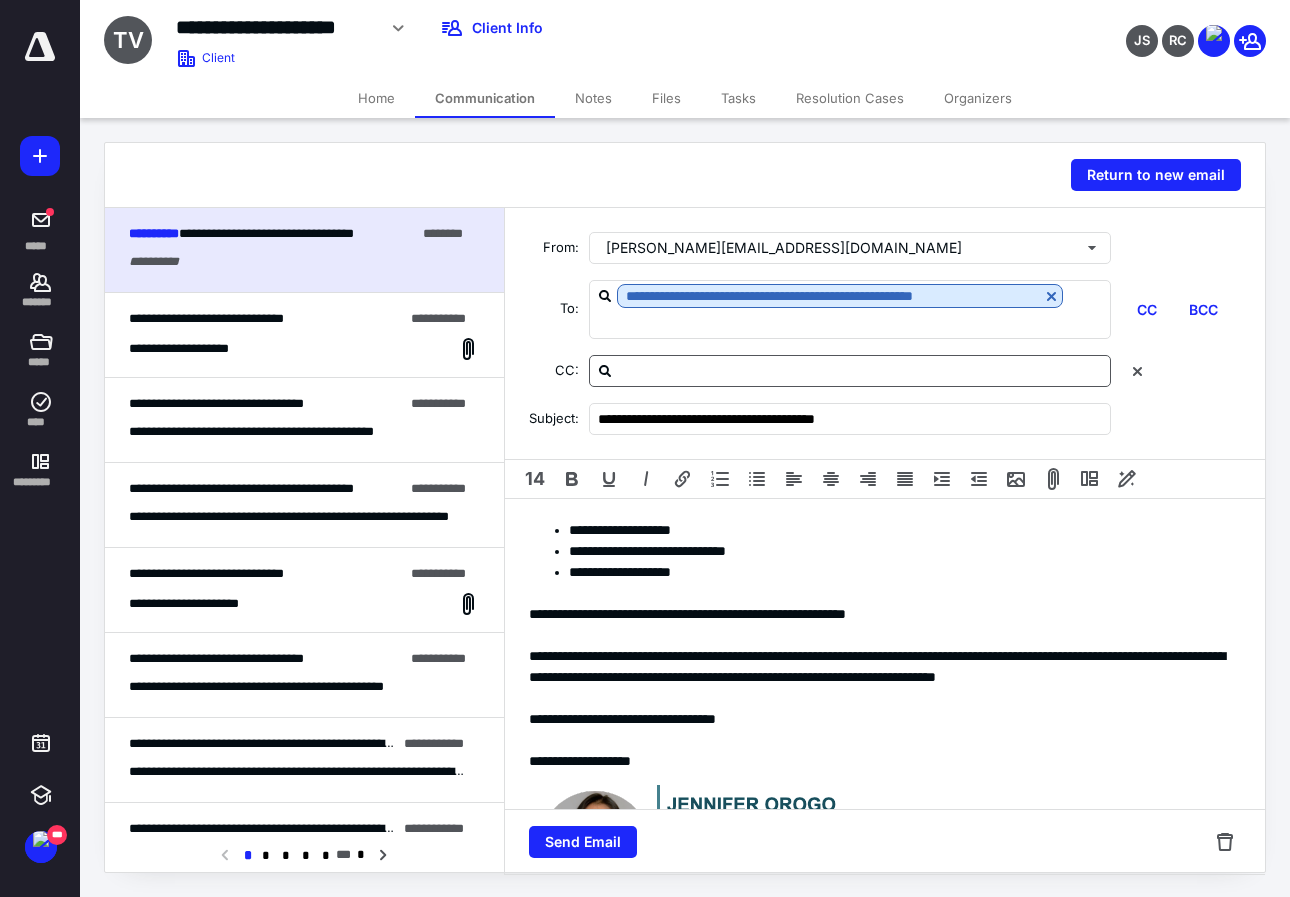 click at bounding box center (862, 370) 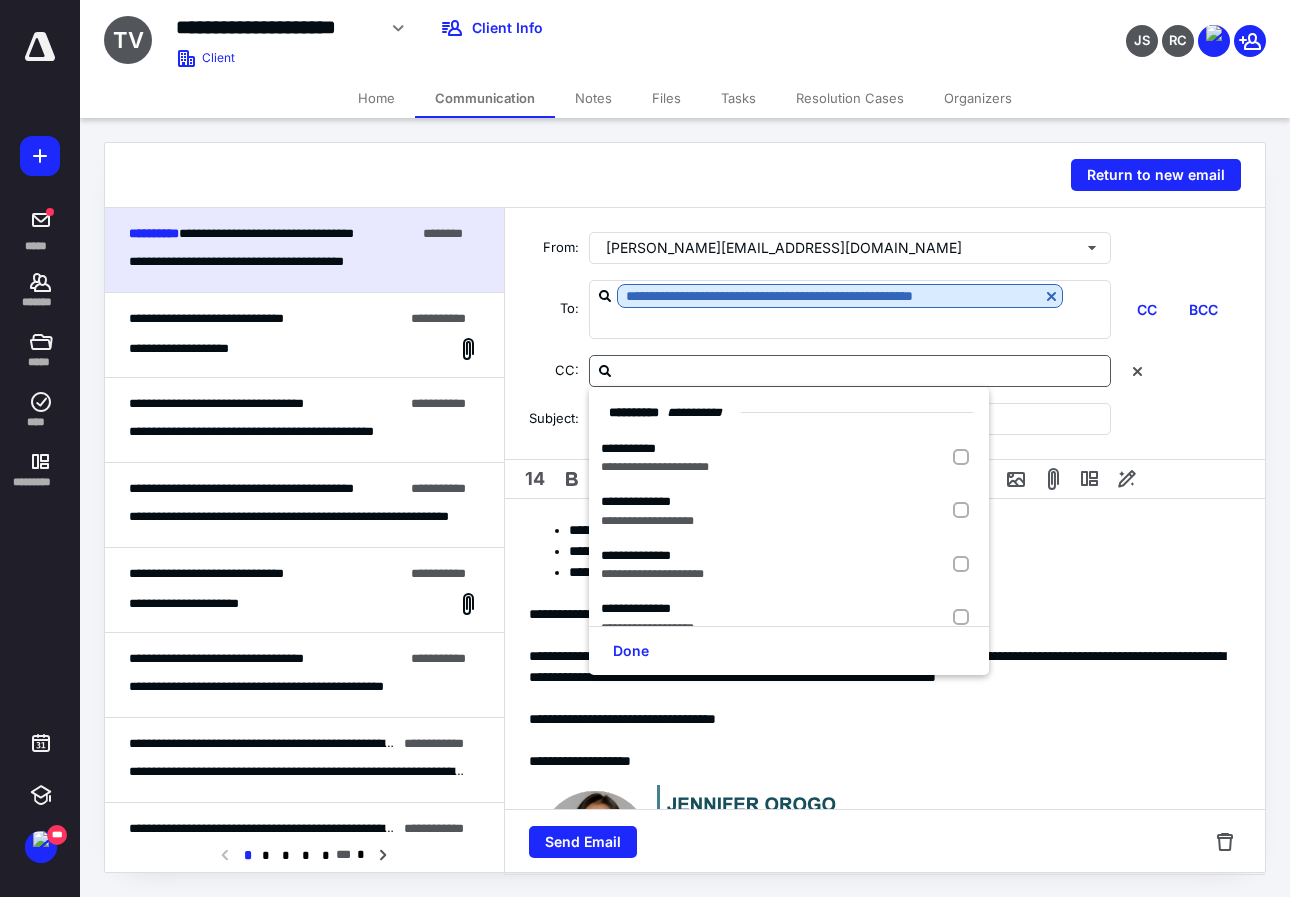click at bounding box center [862, 370] 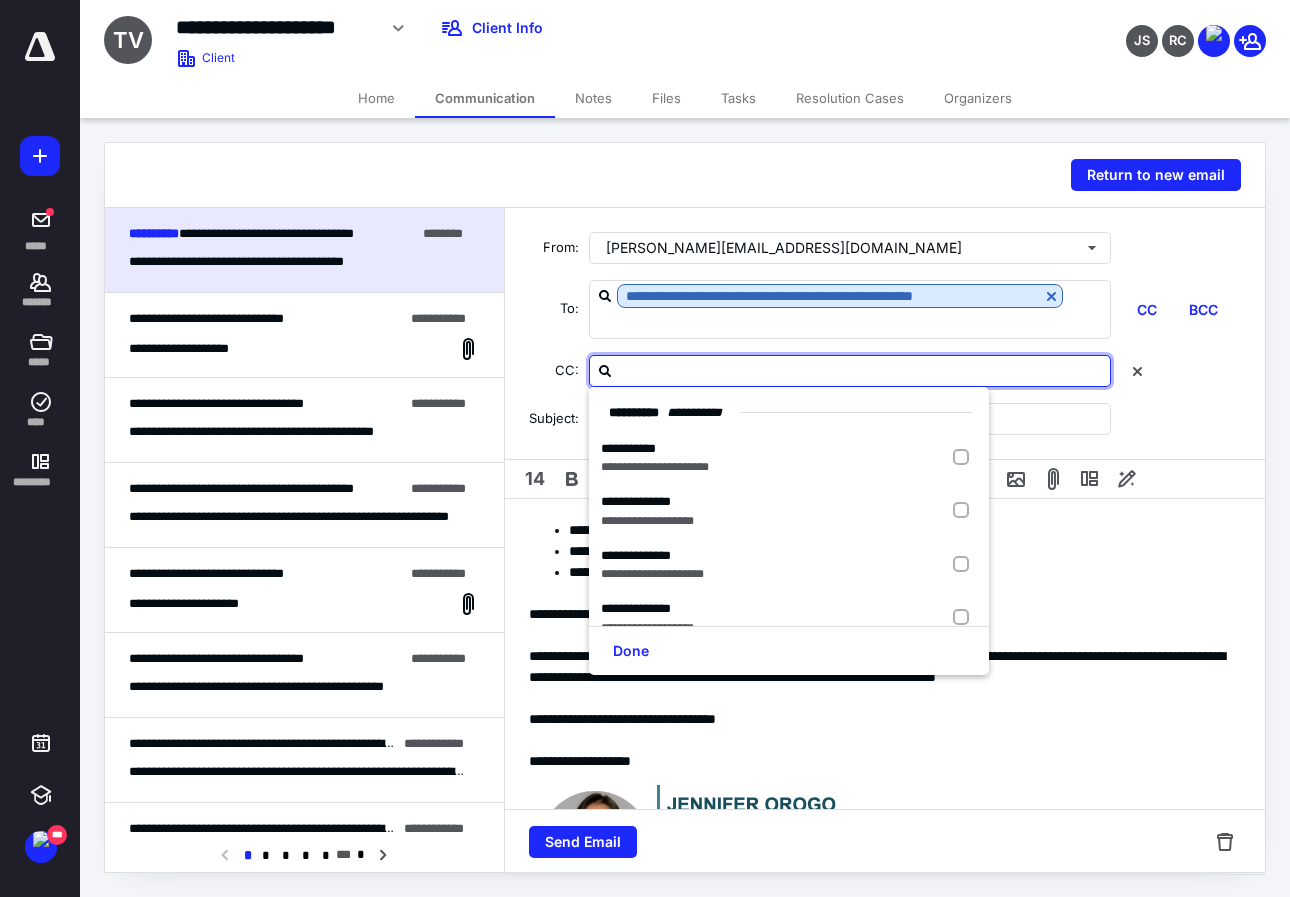 paste on "**********" 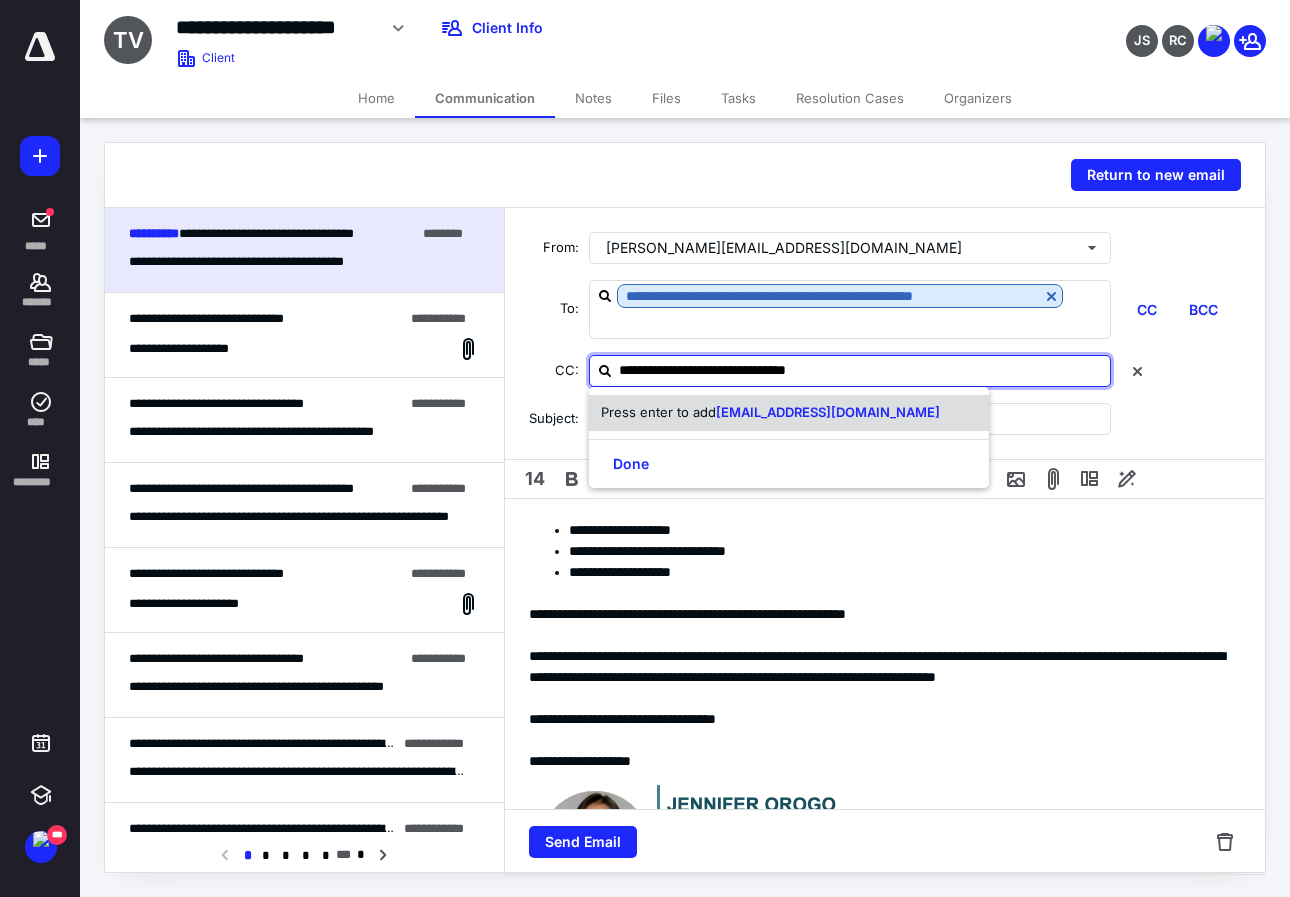 type 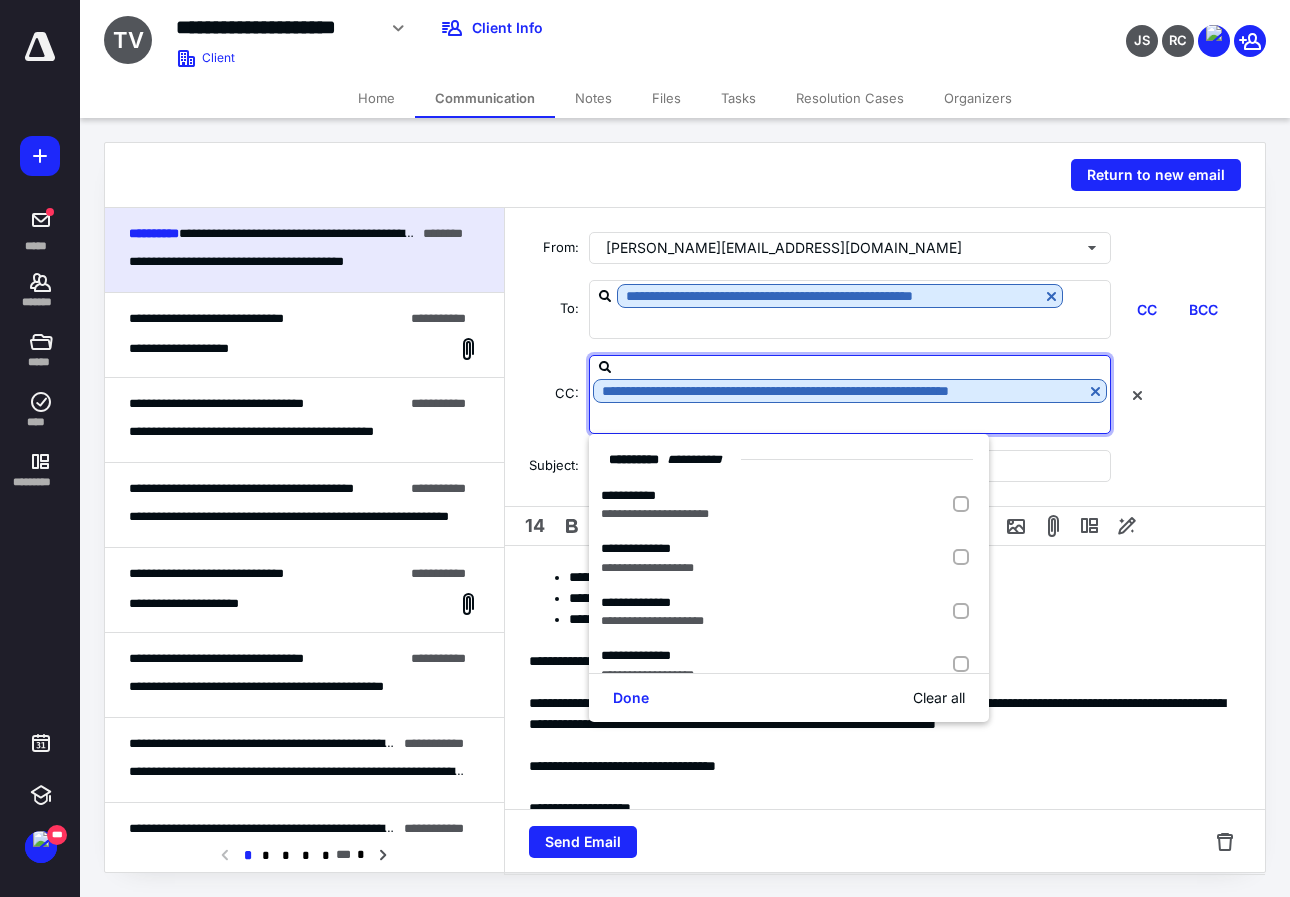 click on "**********" at bounding box center [885, 394] 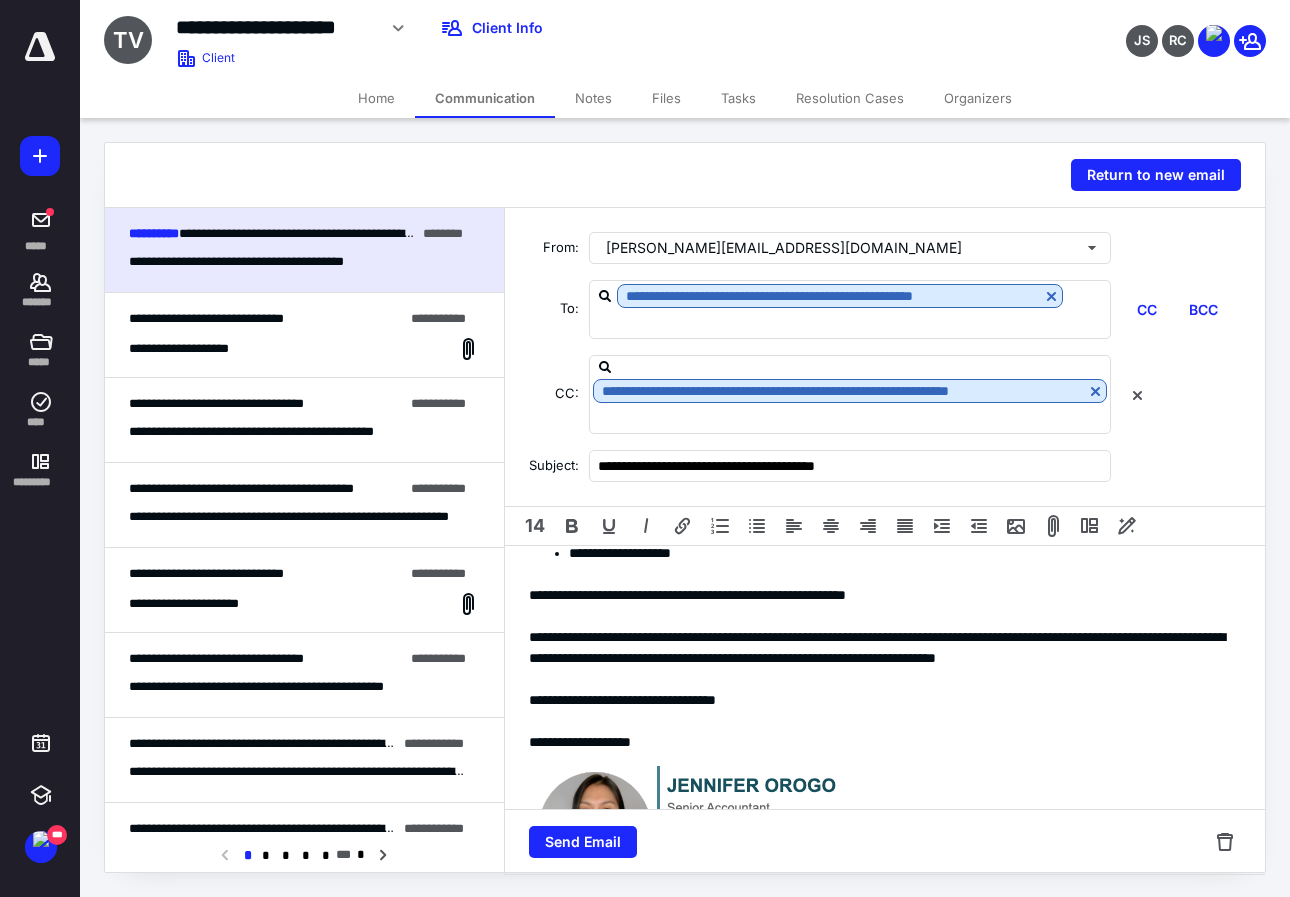 scroll, scrollTop: 200, scrollLeft: 0, axis: vertical 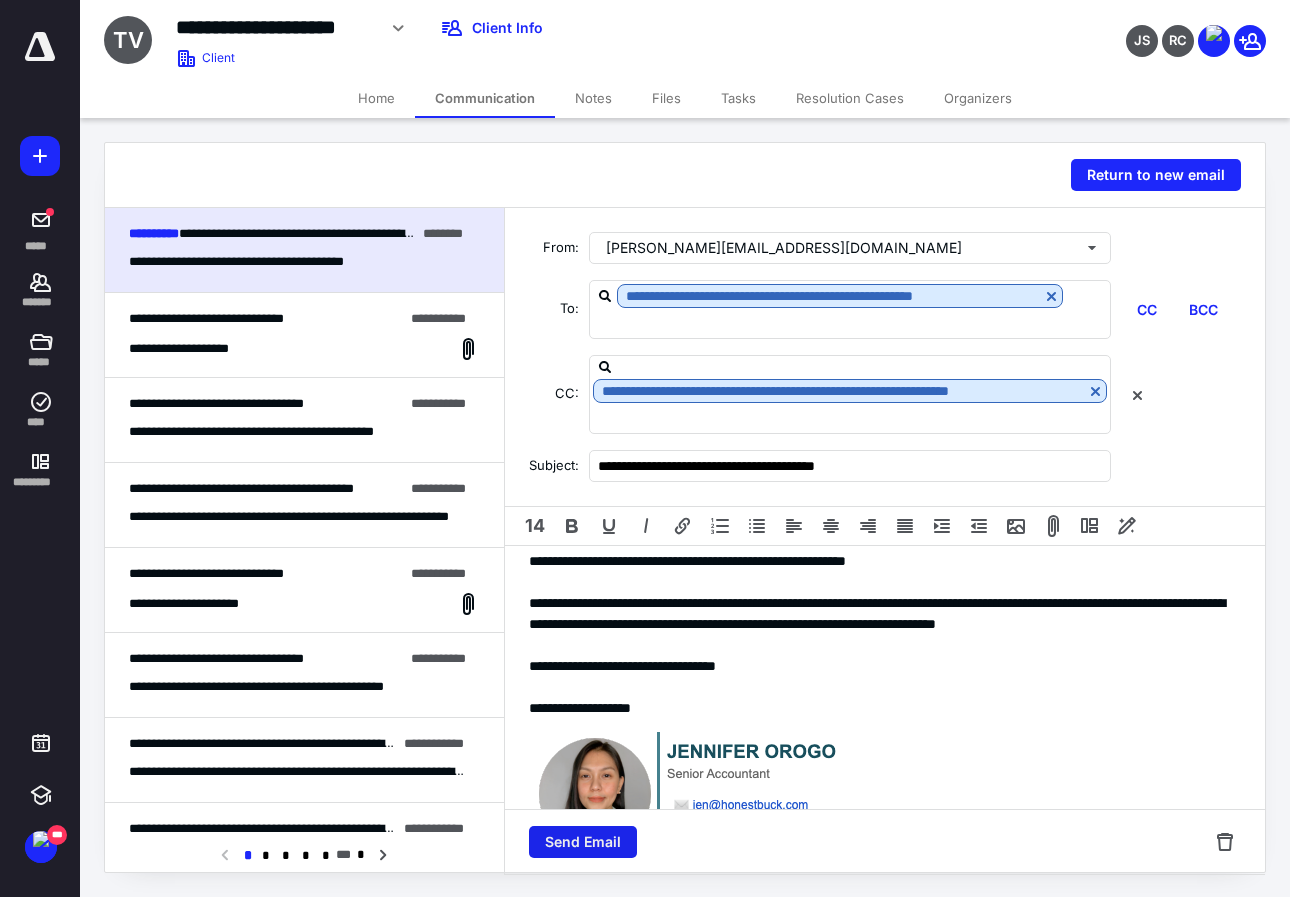 click on "Send Email" at bounding box center [583, 842] 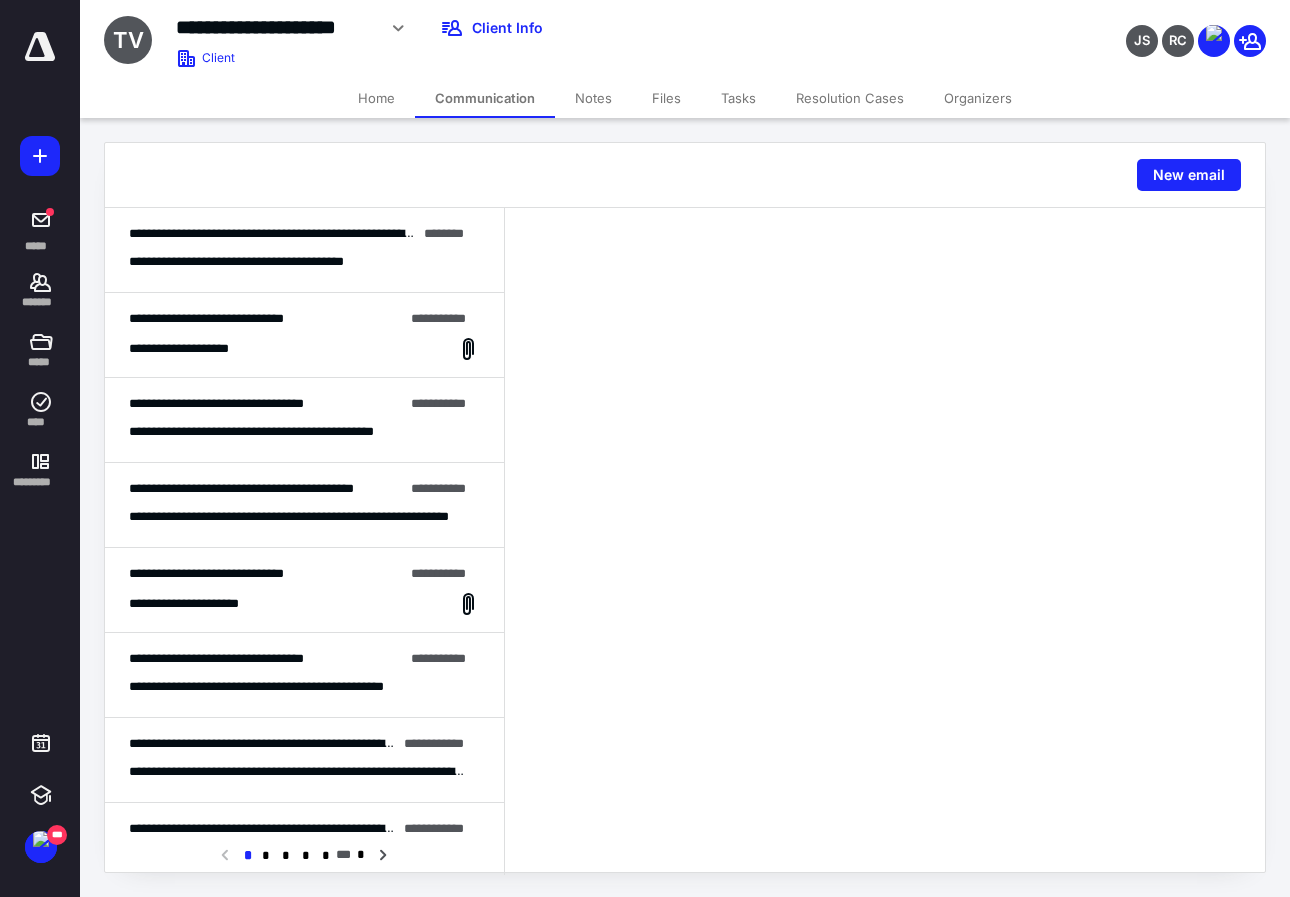 click at bounding box center (885, 541) 